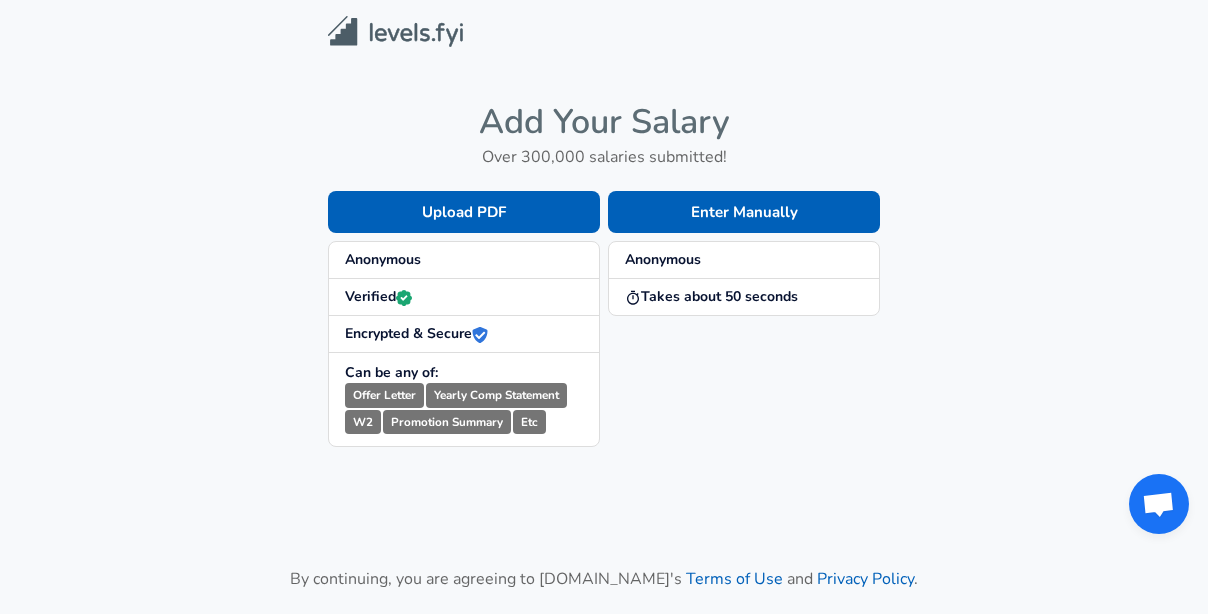 scroll, scrollTop: 0, scrollLeft: 0, axis: both 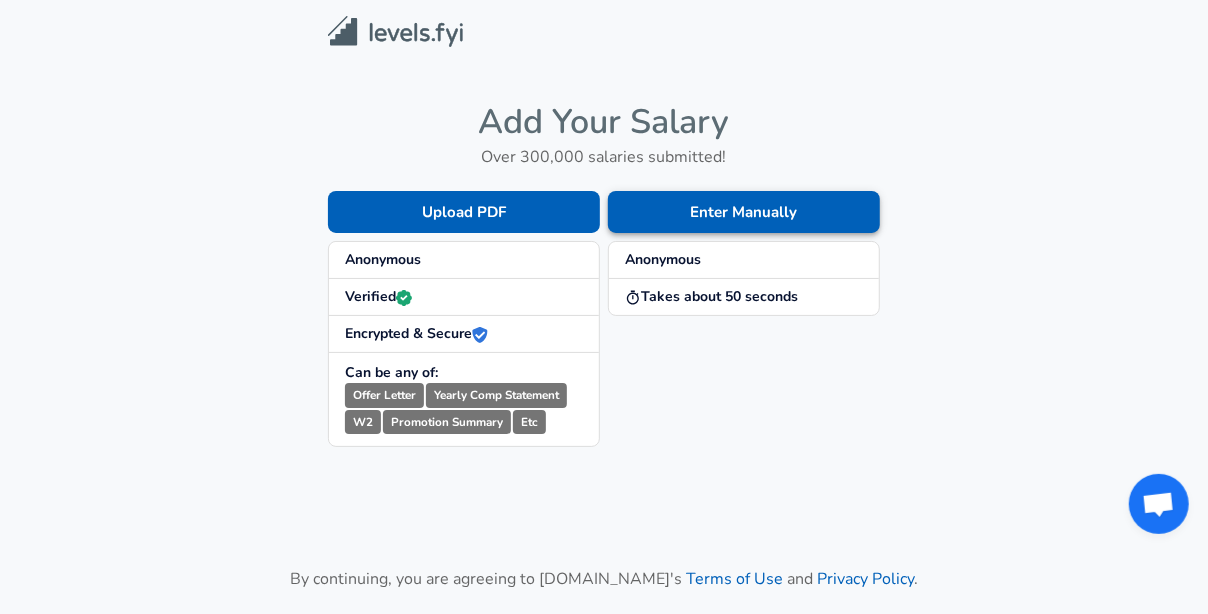 click on "Enter Manually" at bounding box center [744, 212] 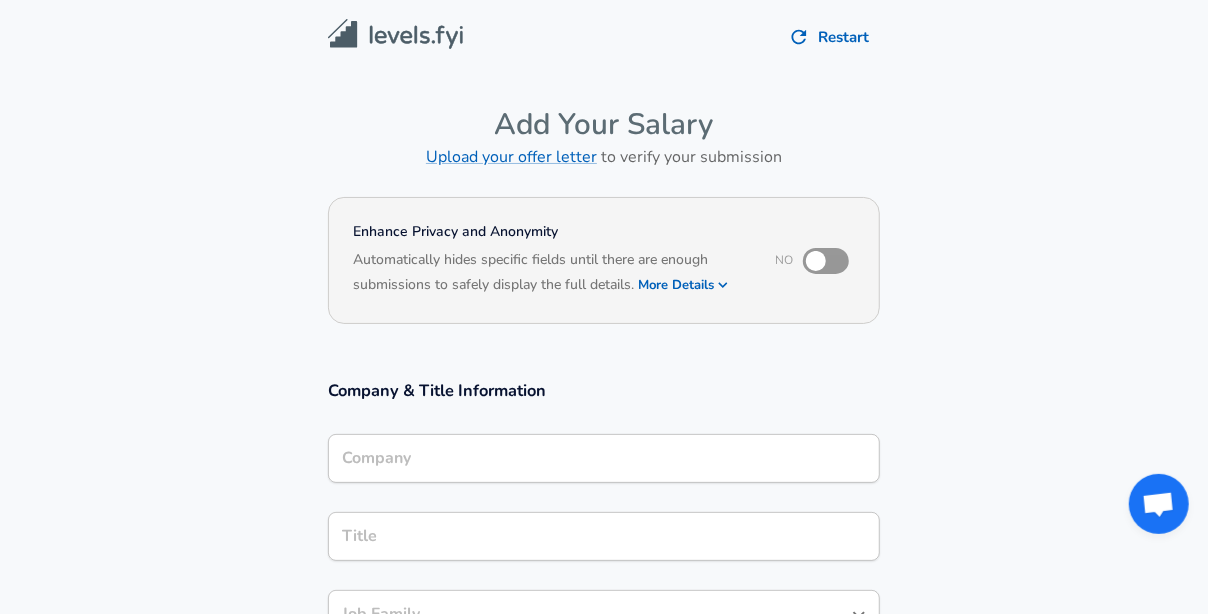 scroll, scrollTop: 19, scrollLeft: 0, axis: vertical 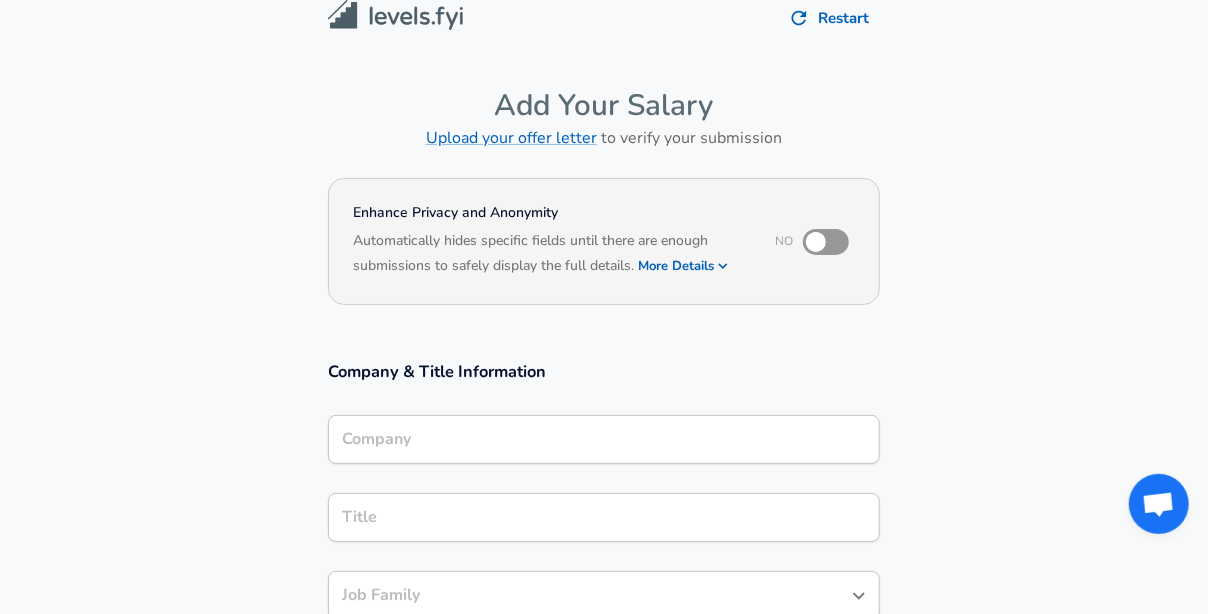 click on "Company" at bounding box center (604, 439) 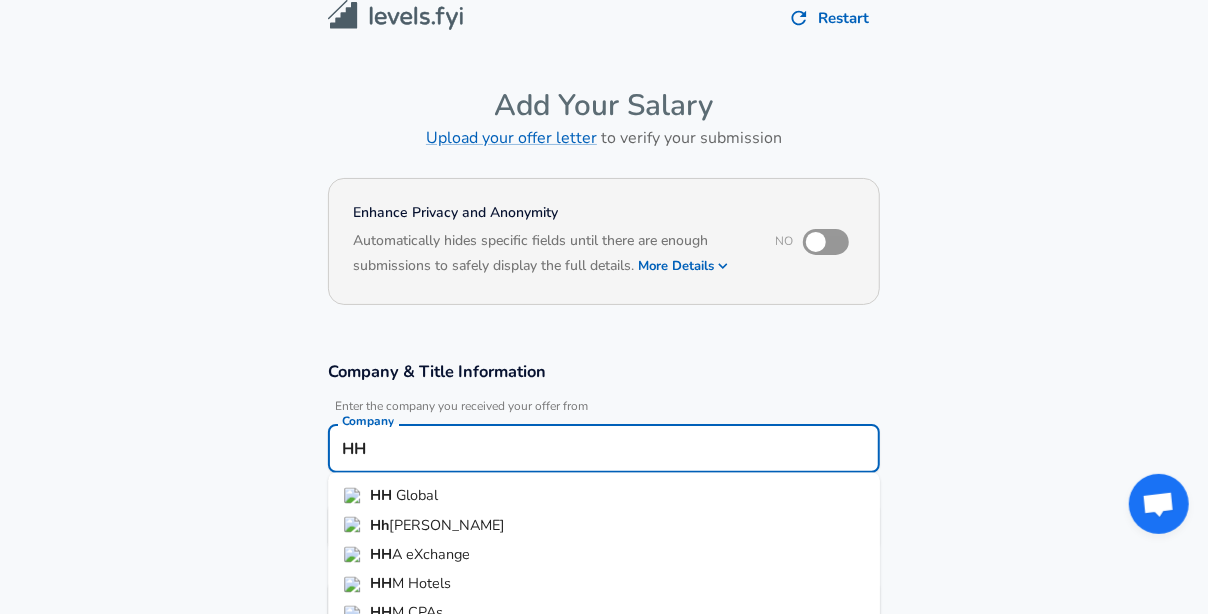 click on "HH    Global" at bounding box center [604, 496] 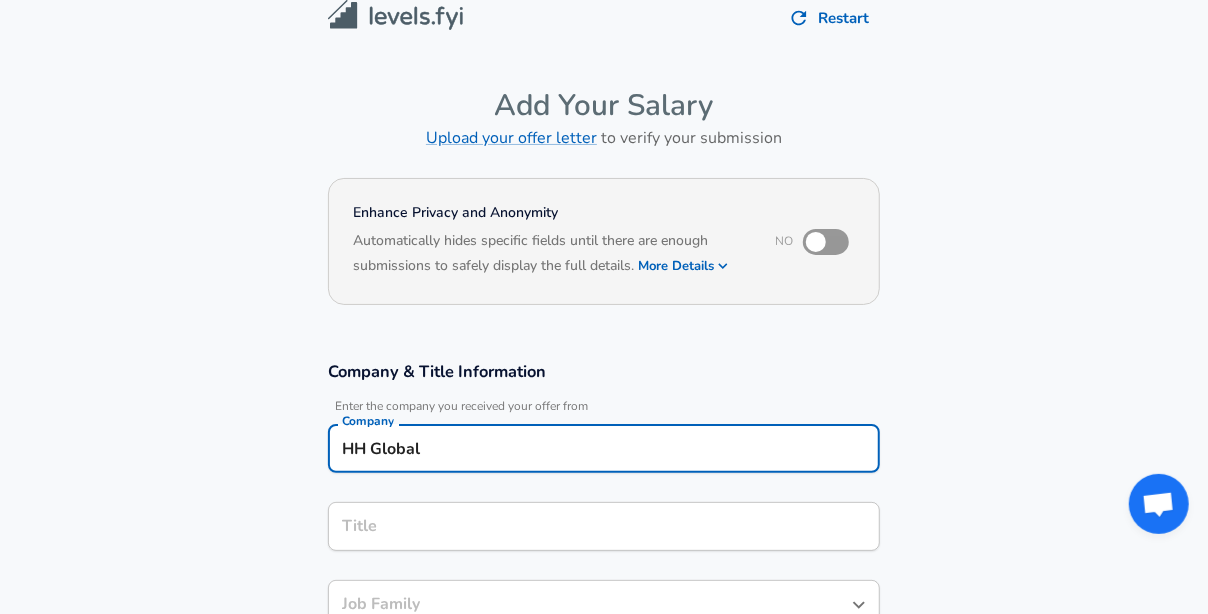 type on "HH Global" 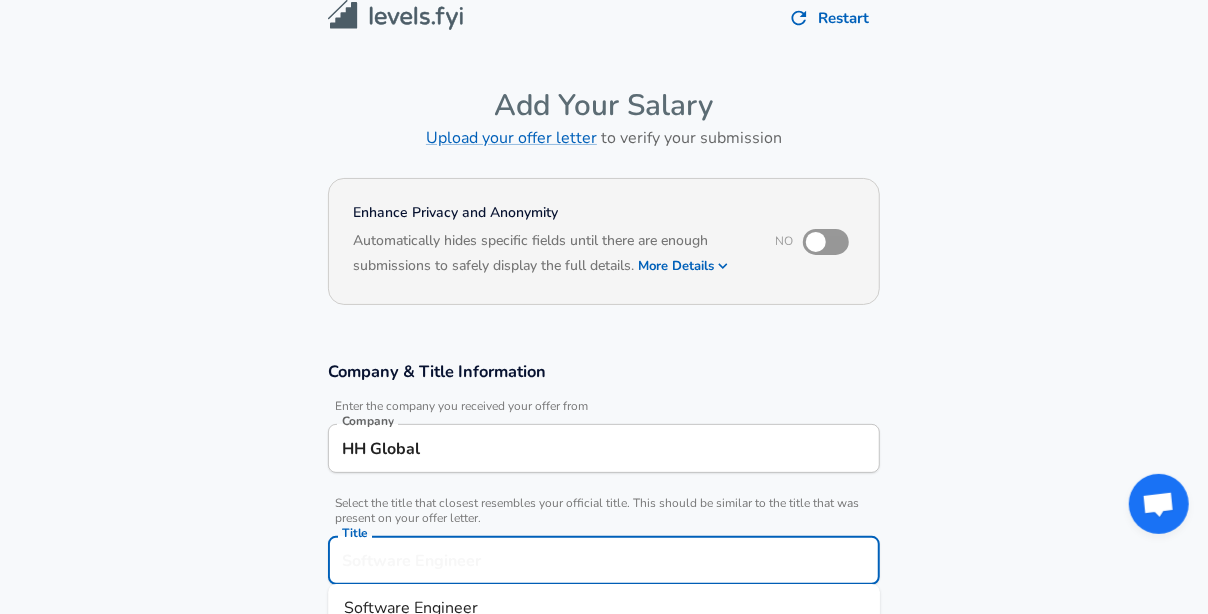 scroll, scrollTop: 59, scrollLeft: 0, axis: vertical 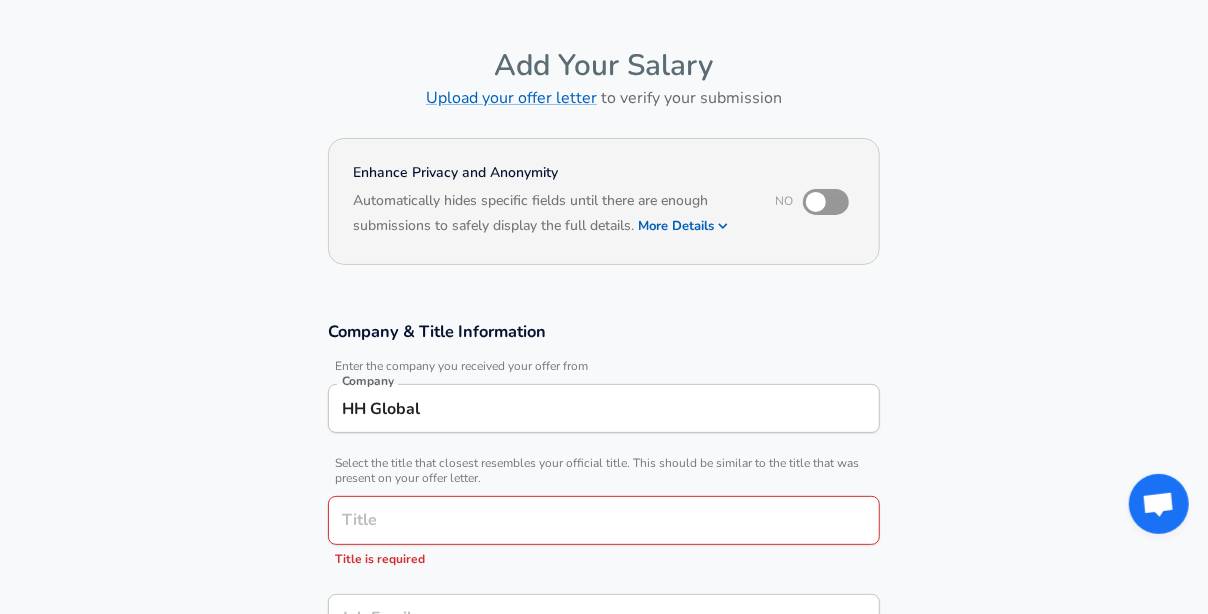 click on "Title" at bounding box center (604, 520) 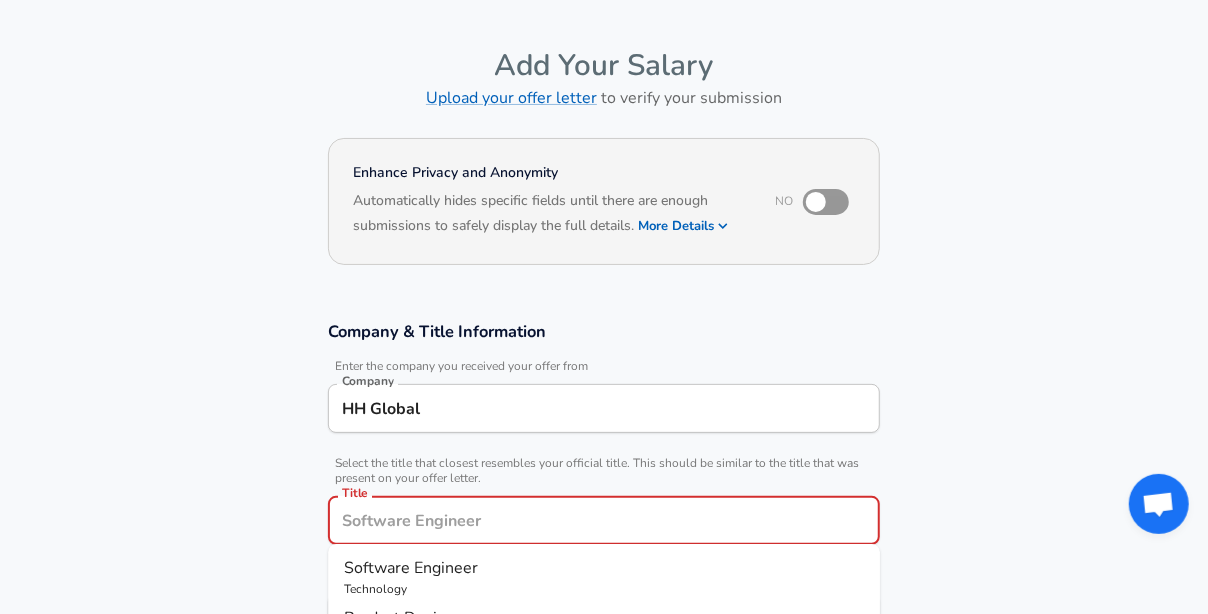 click on "Title" at bounding box center [604, 520] 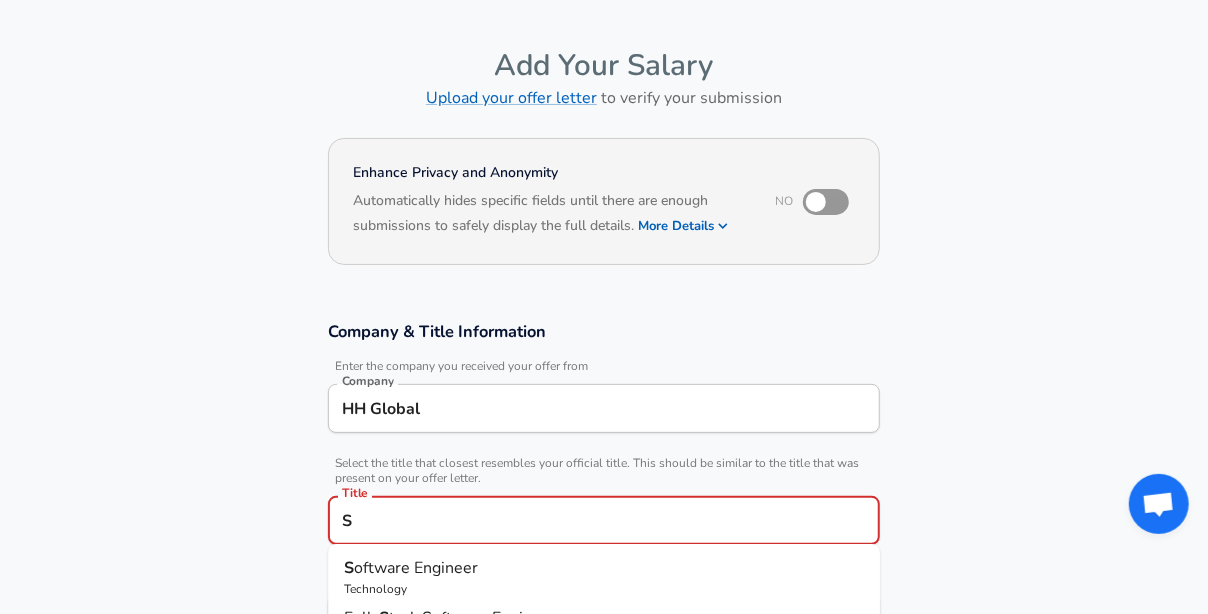 click on "oftware Engineer" at bounding box center (416, 568) 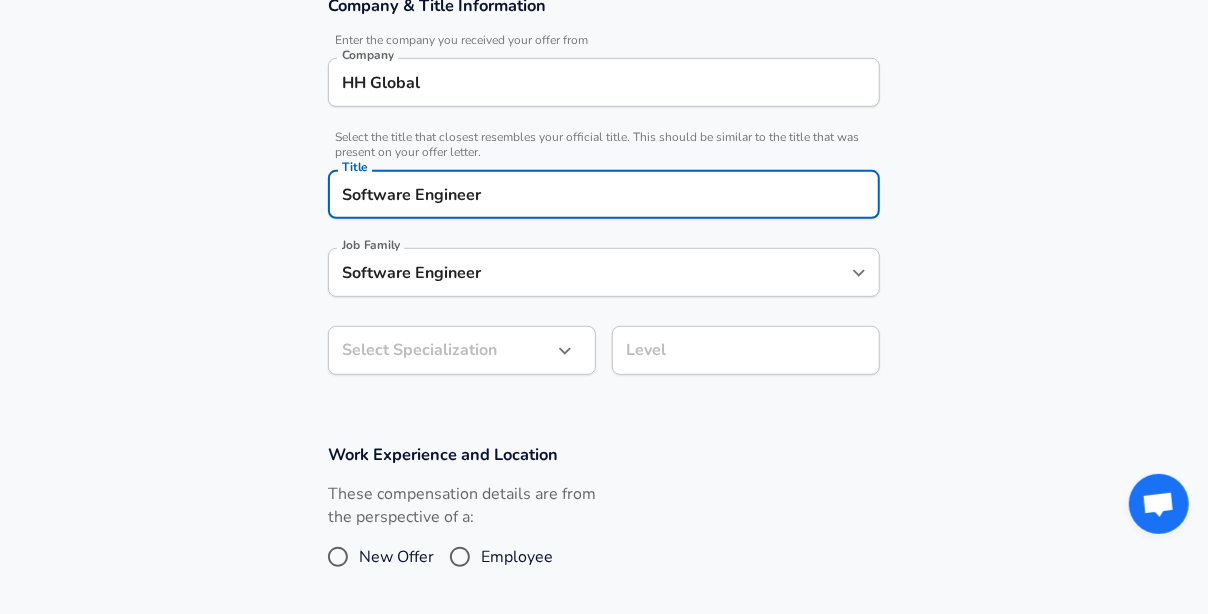 type on "Software Engineer" 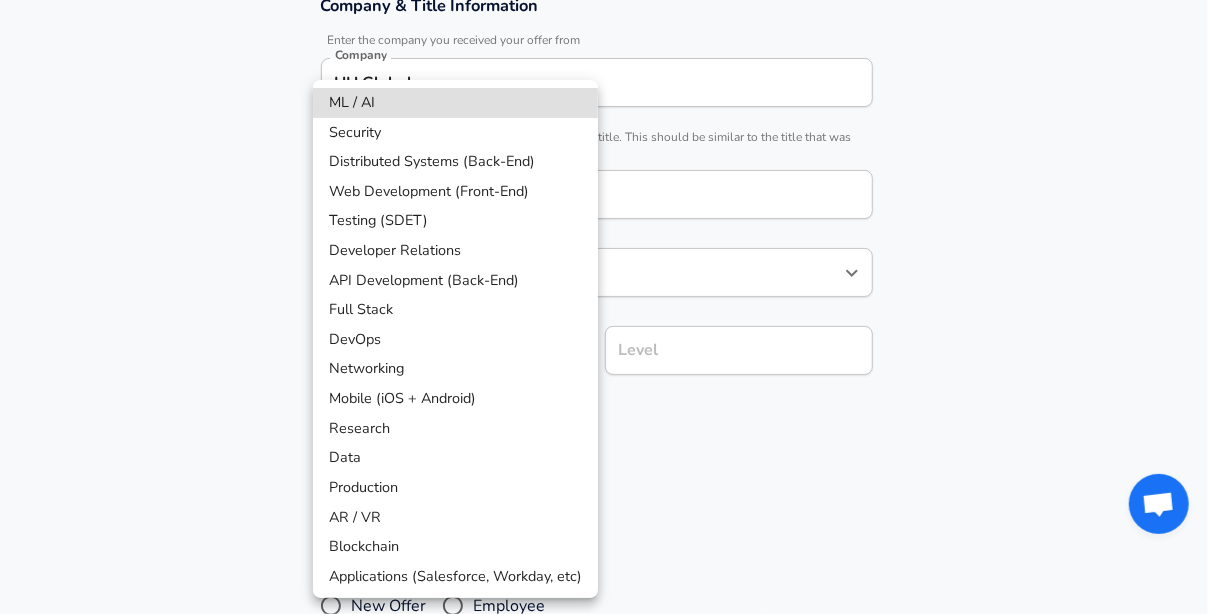 scroll, scrollTop: 445, scrollLeft: 0, axis: vertical 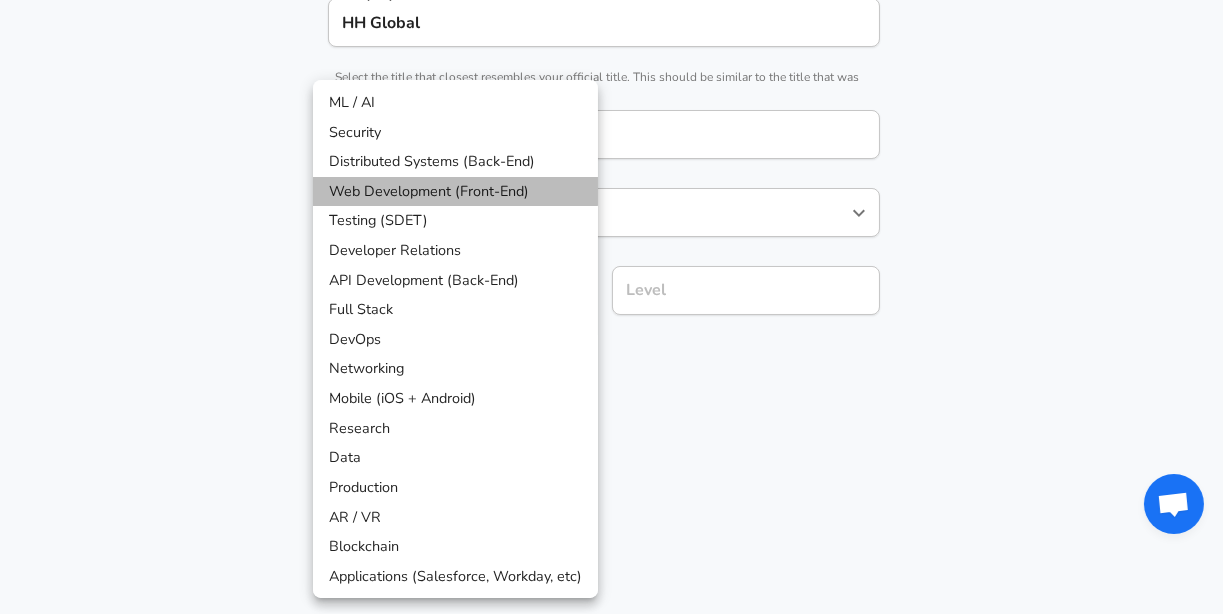 click on "Web Development (Front-End)" at bounding box center [455, 192] 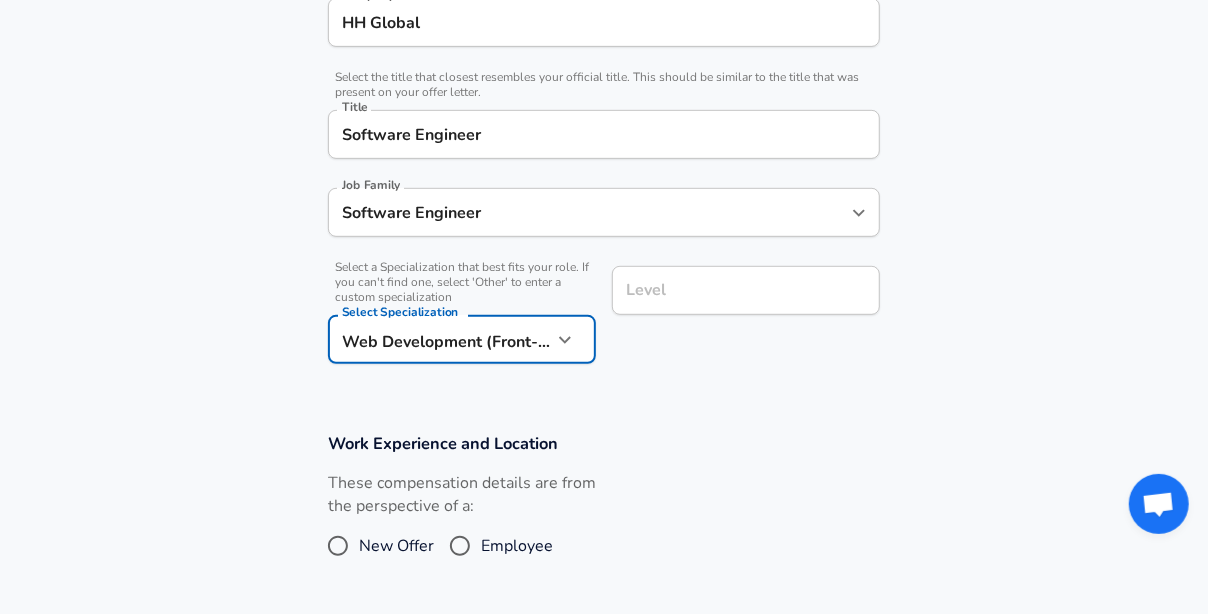 click on "Level Level" at bounding box center [746, 293] 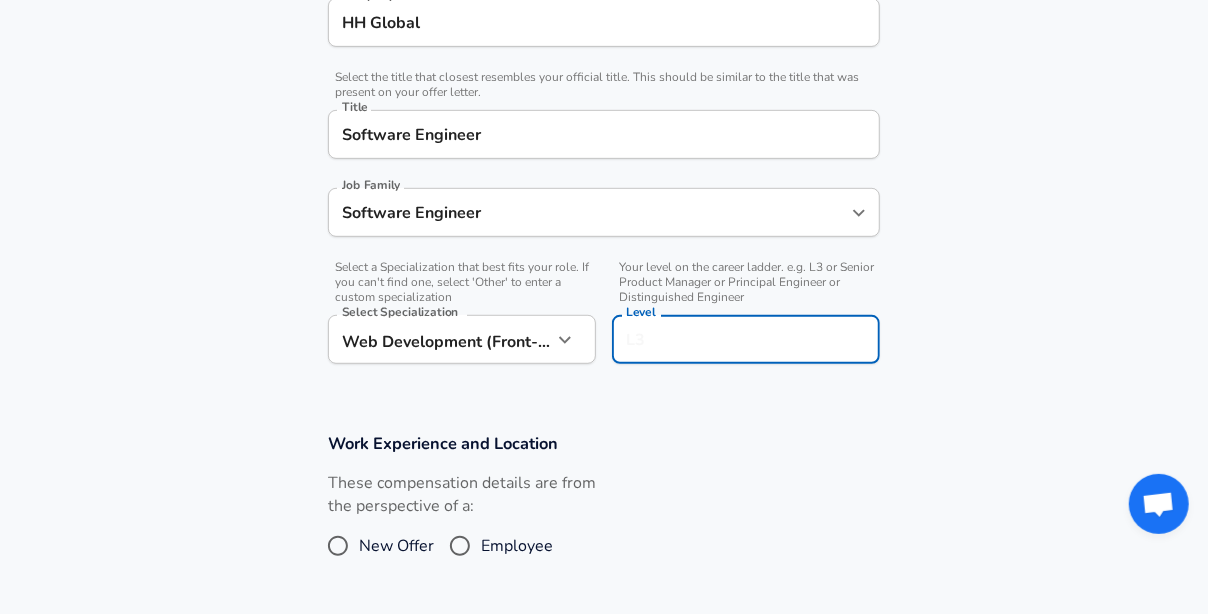 scroll, scrollTop: 485, scrollLeft: 0, axis: vertical 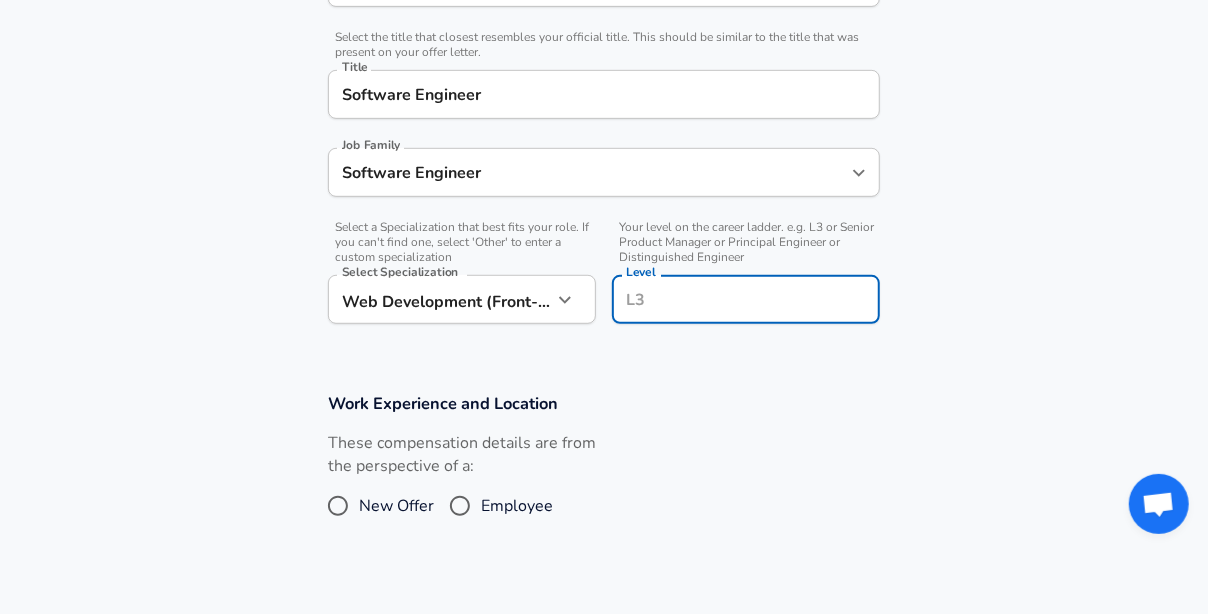 click on "Level" at bounding box center (746, 299) 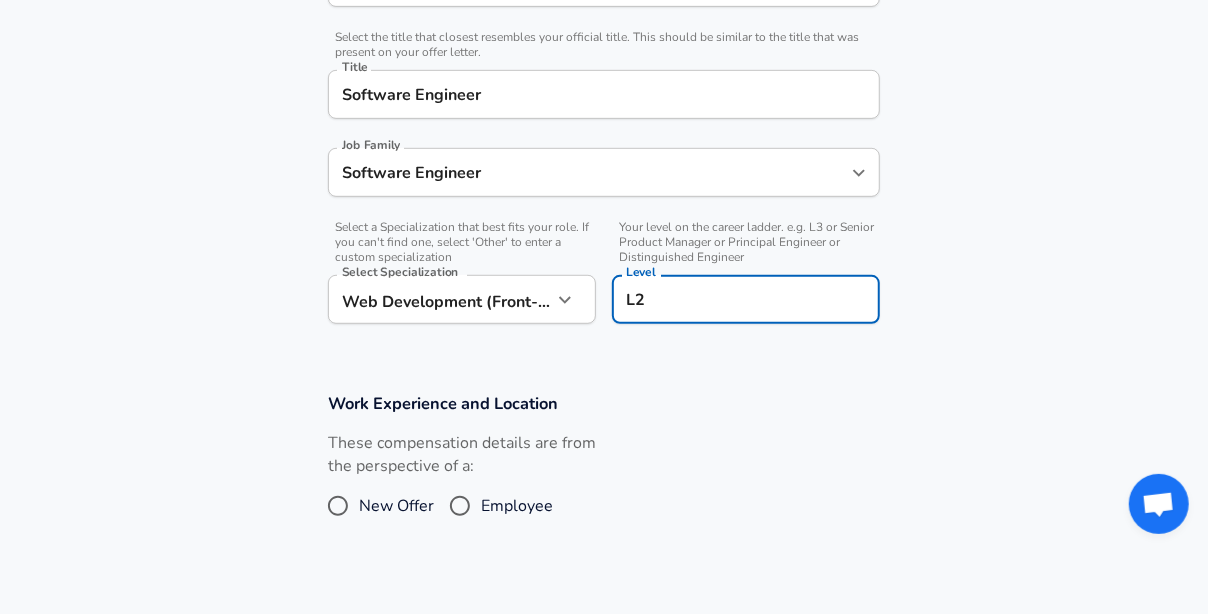 type on "L2" 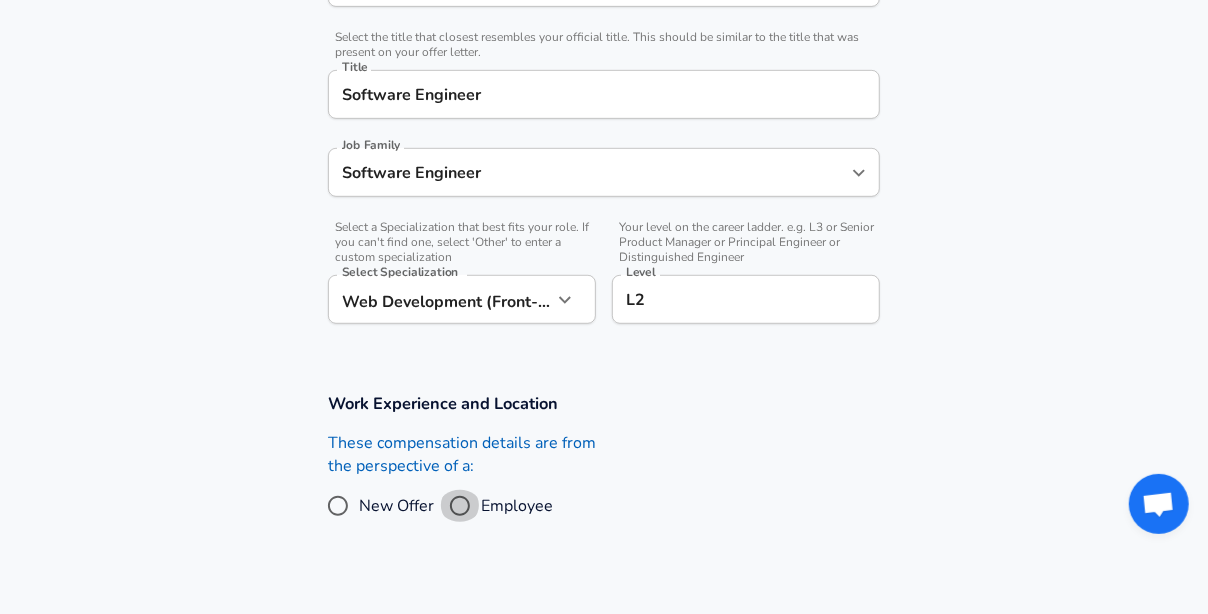 click on "Employee" at bounding box center [460, 506] 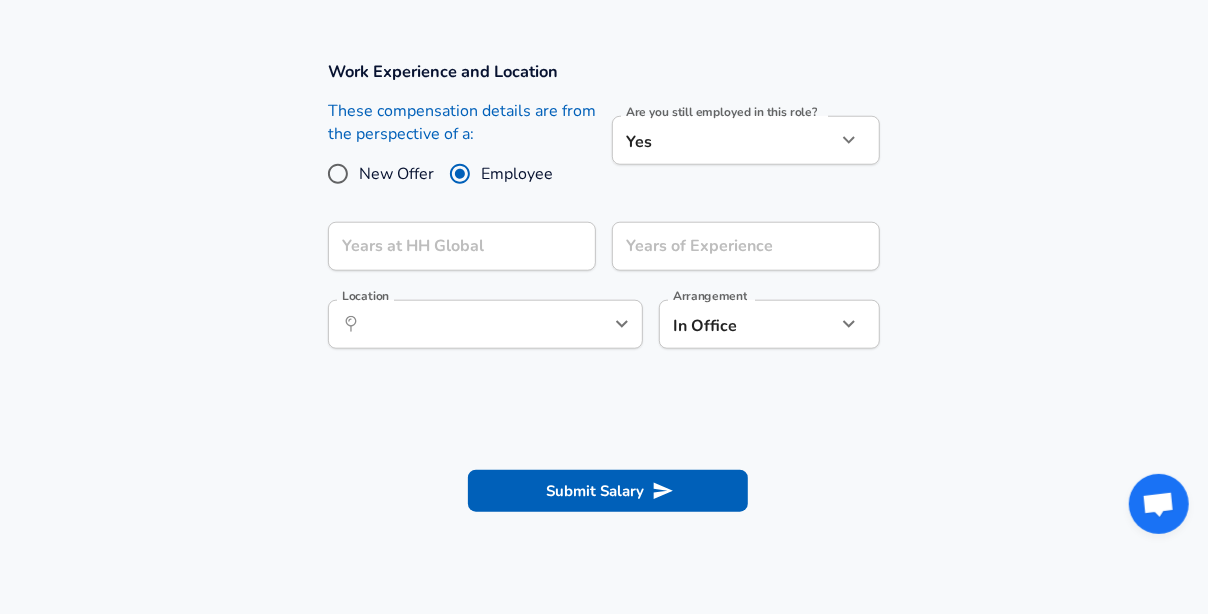 scroll, scrollTop: 768, scrollLeft: 0, axis: vertical 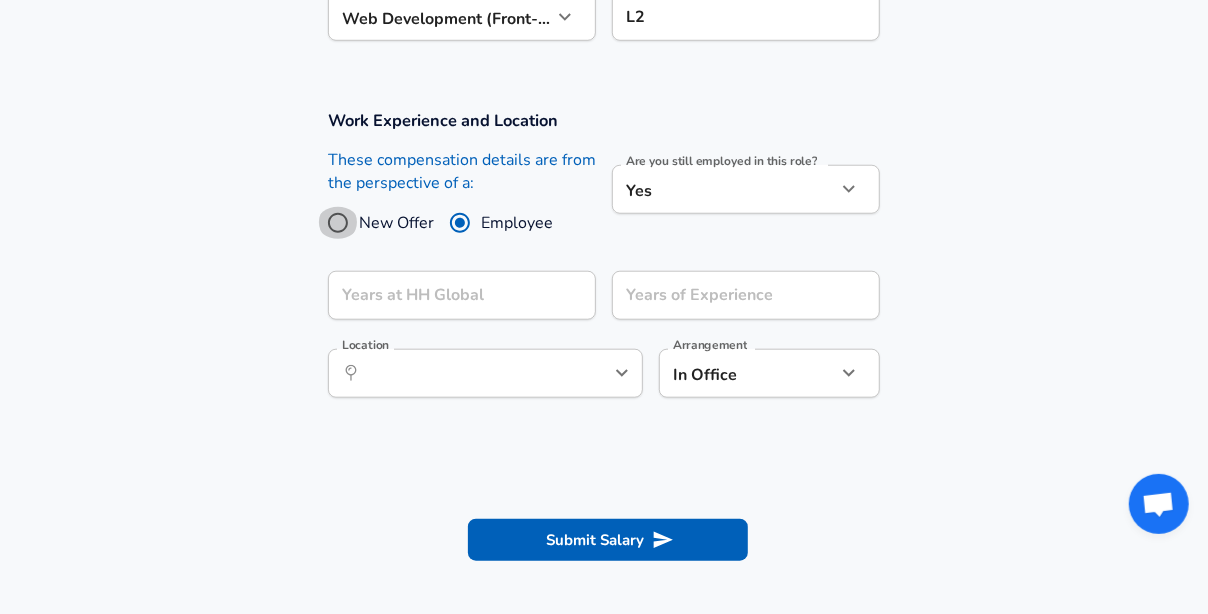 click on "New Offer" at bounding box center [338, 223] 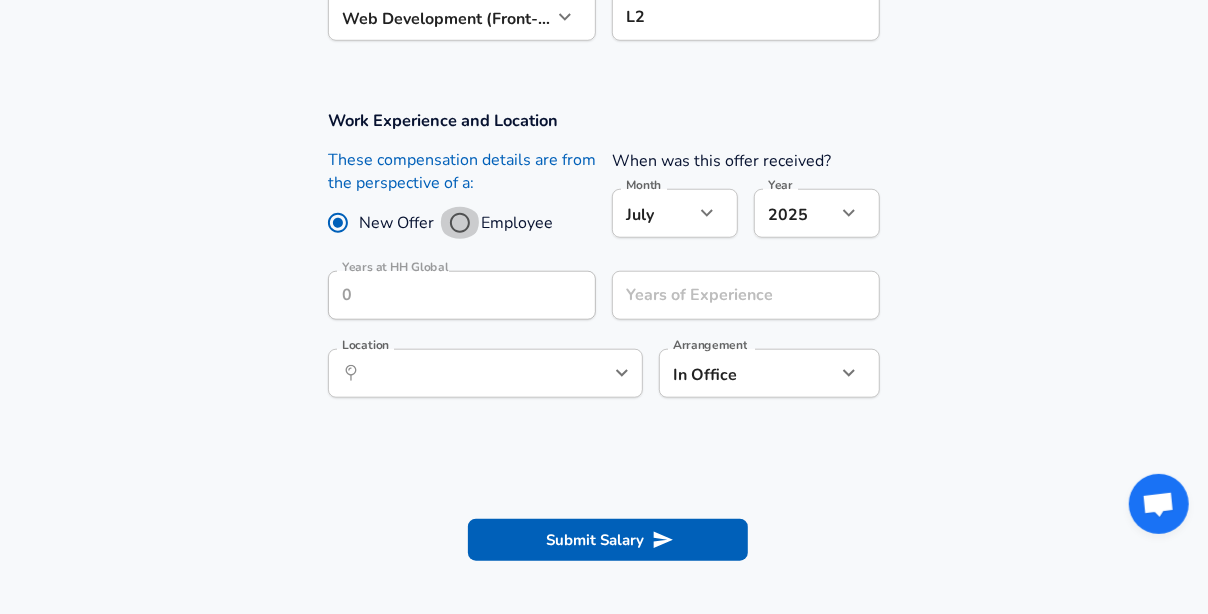 click on "Employee" at bounding box center (460, 223) 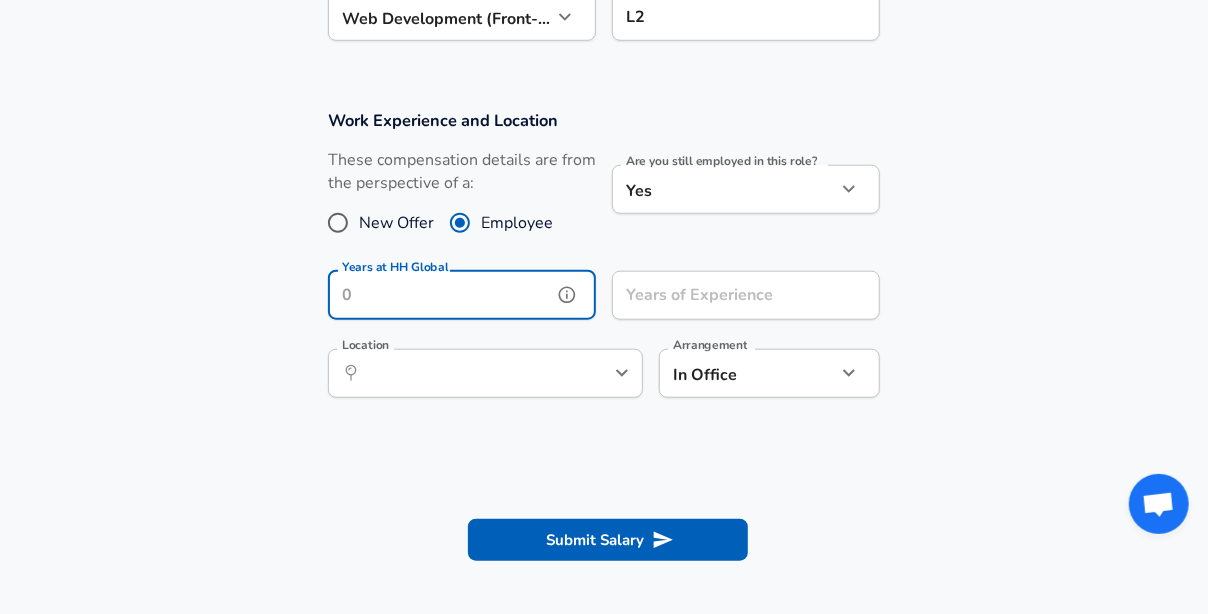 click on "Years at HH Global" at bounding box center [440, 295] 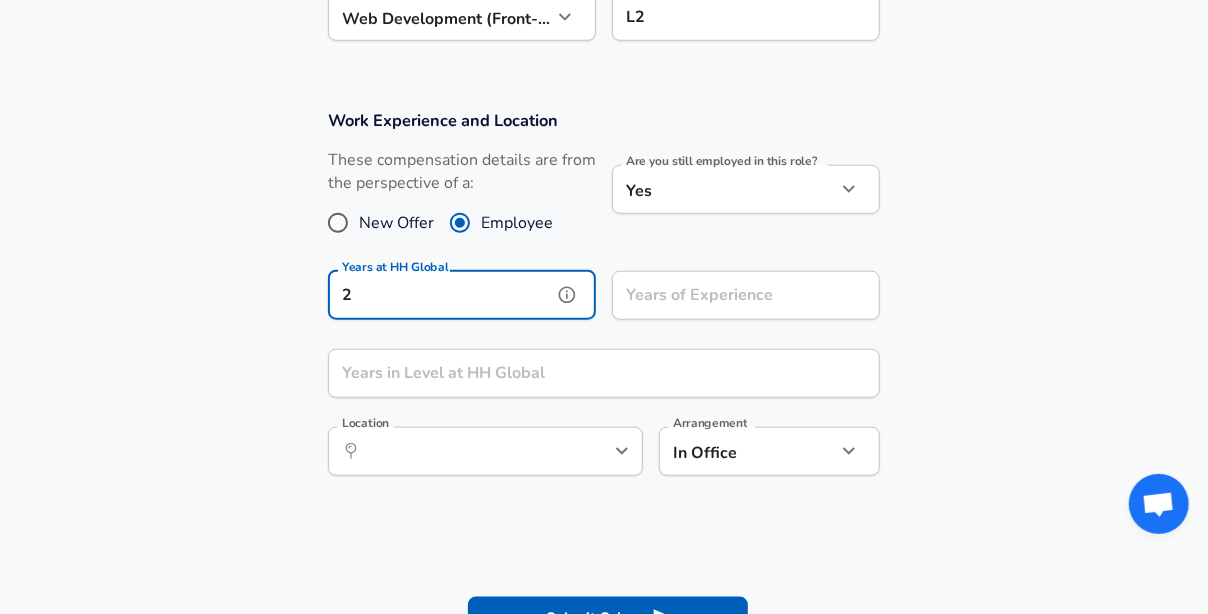 type on "2" 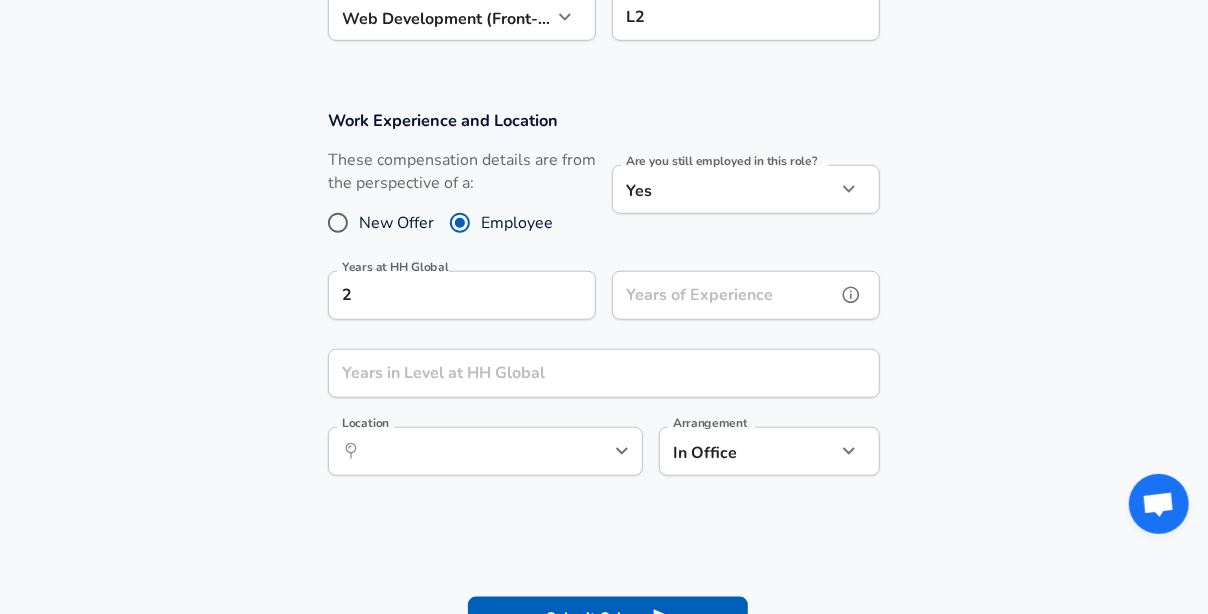 click on "Years of Experience Years of Experience" at bounding box center (746, 298) 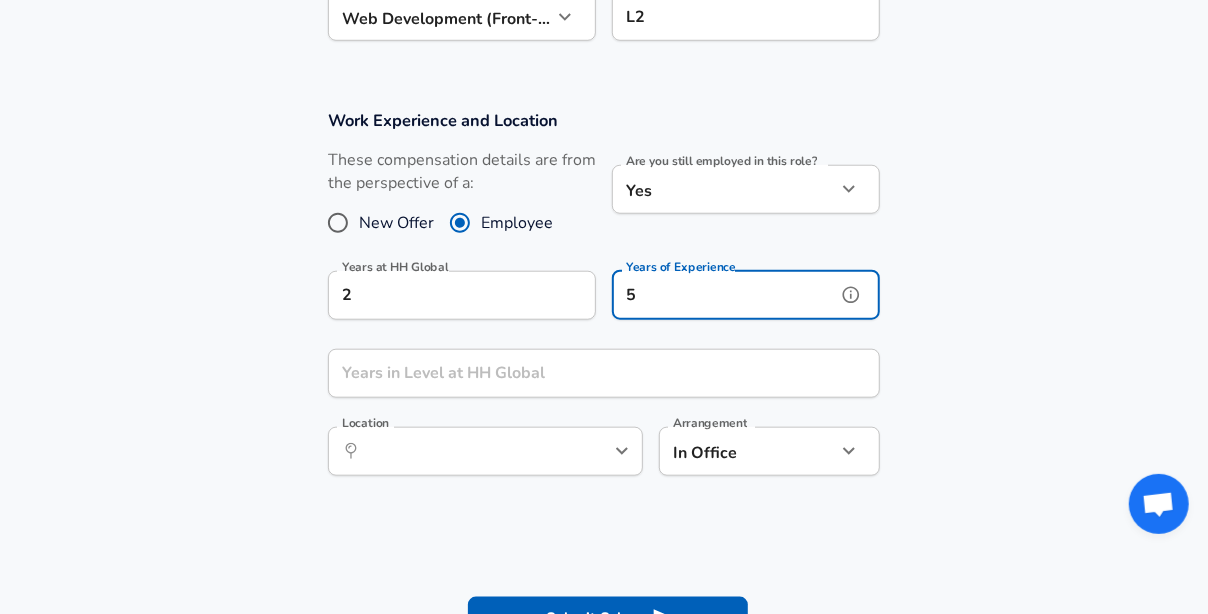 type on "5" 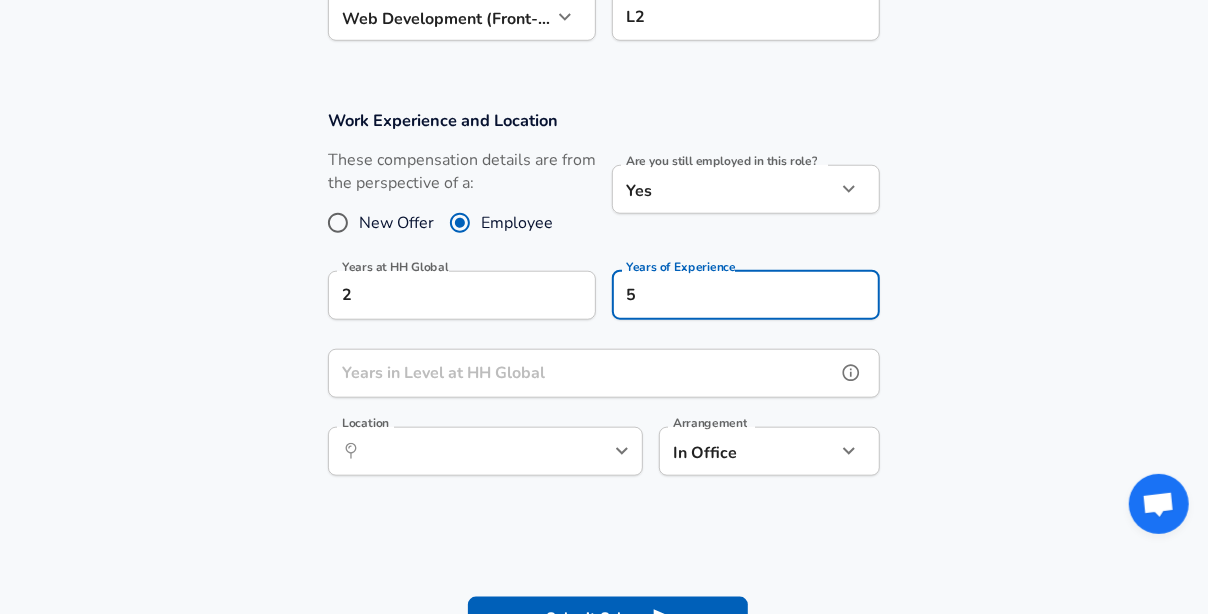 click on "Years in Level at HH Global" at bounding box center (582, 373) 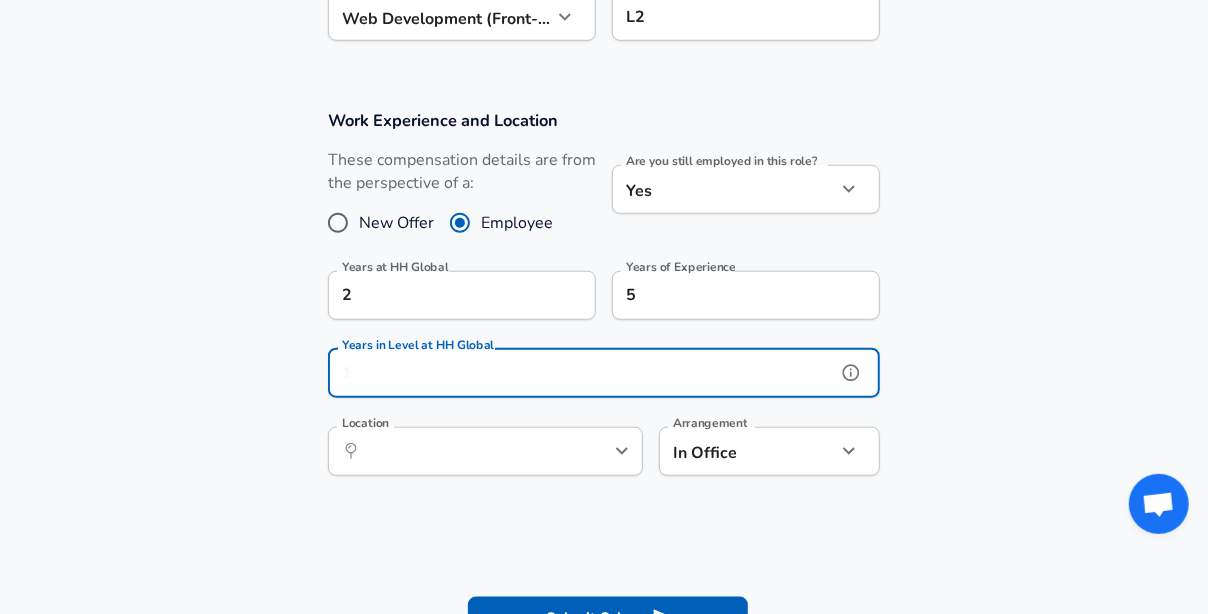 type on "3" 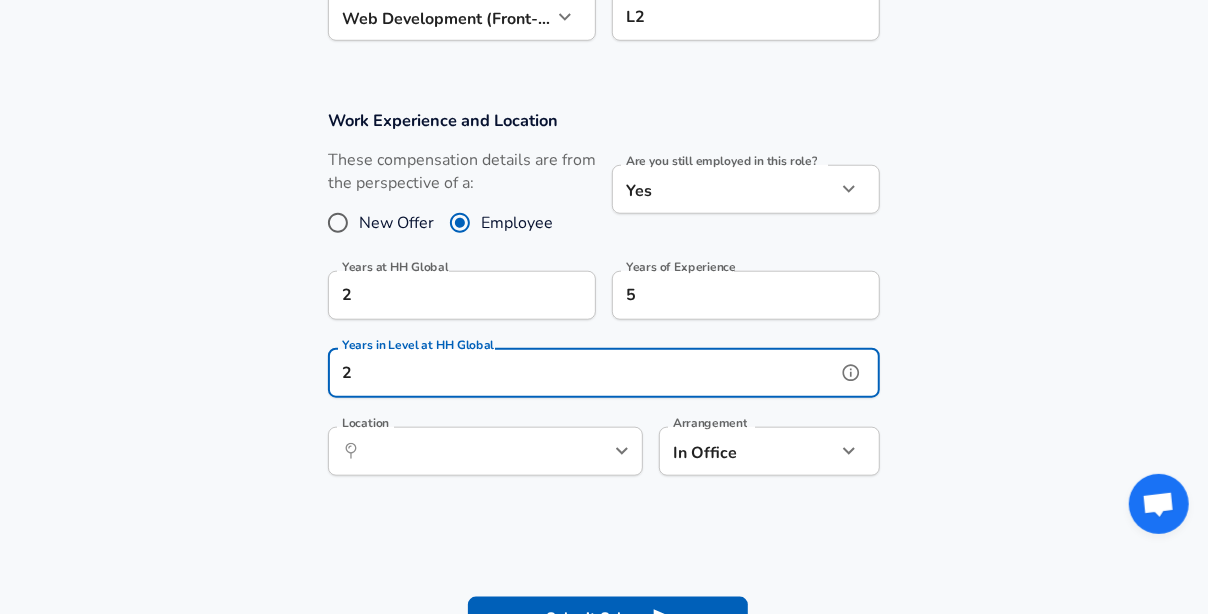 type on "2" 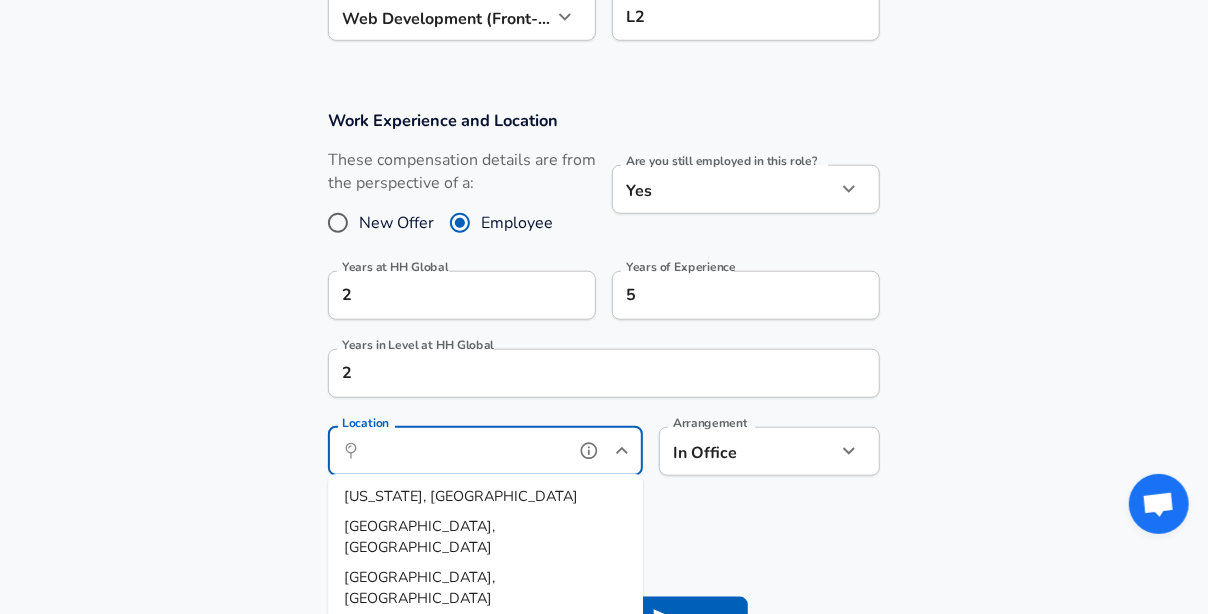click on "Location" at bounding box center [463, 451] 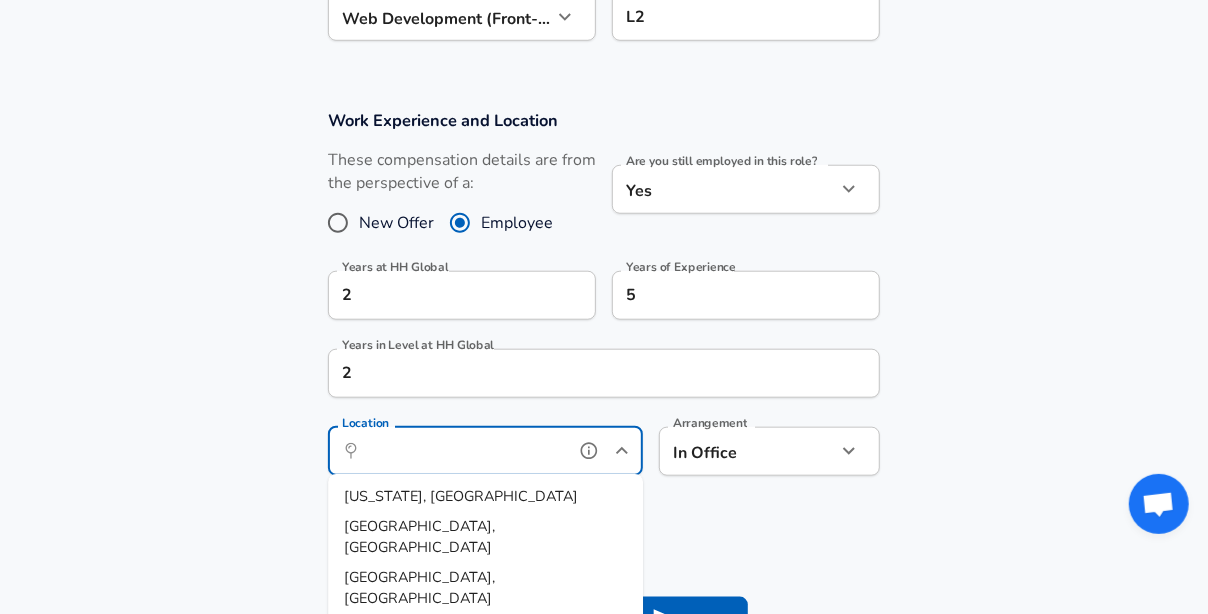 click 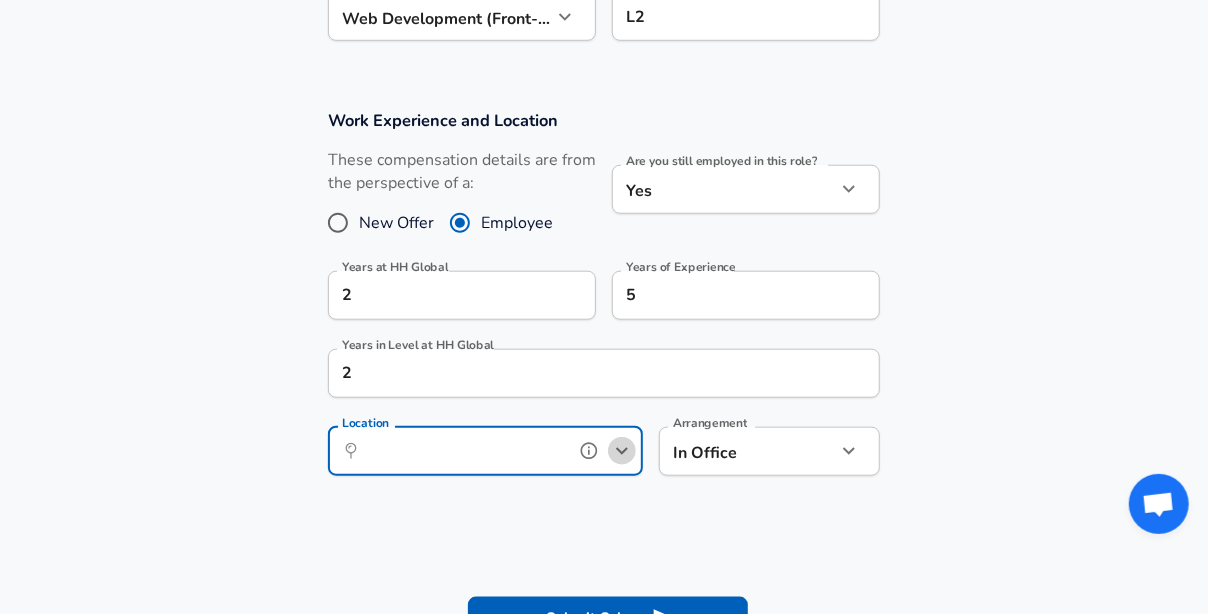 click 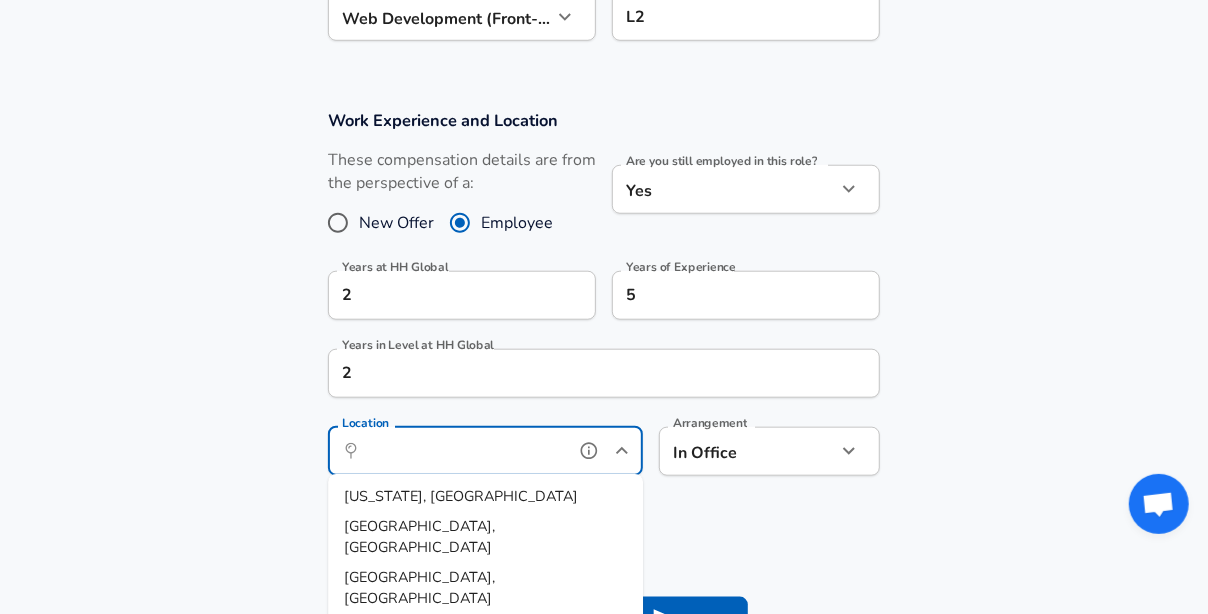 click on "[GEOGRAPHIC_DATA], [GEOGRAPHIC_DATA]" at bounding box center [485, 537] 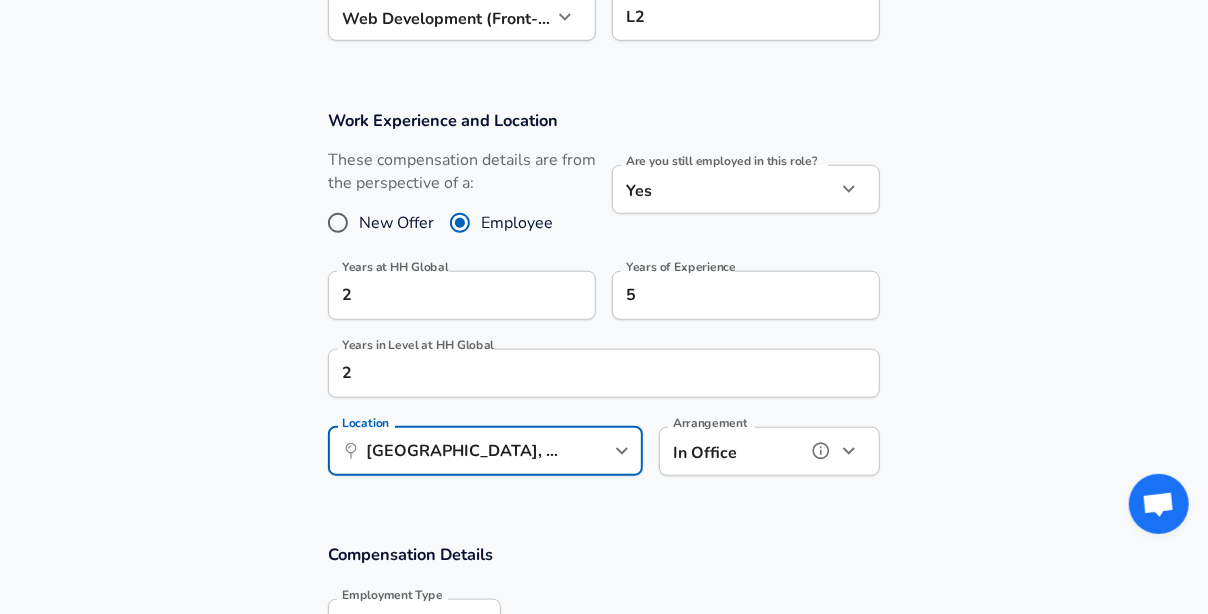 click 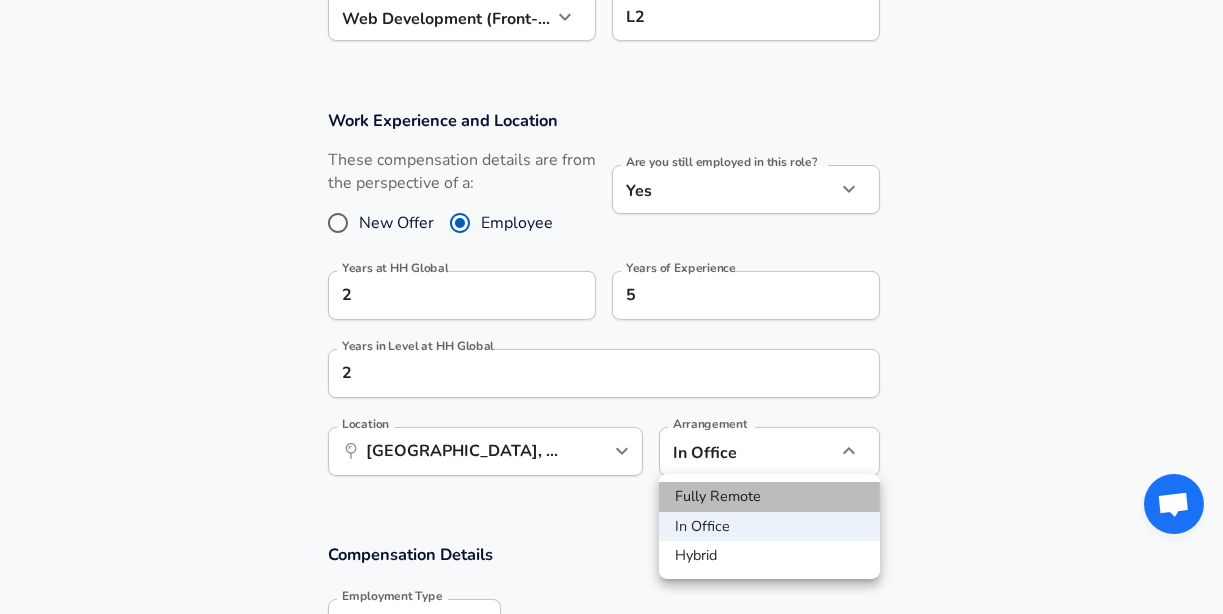 click on "Fully Remote" at bounding box center [769, 497] 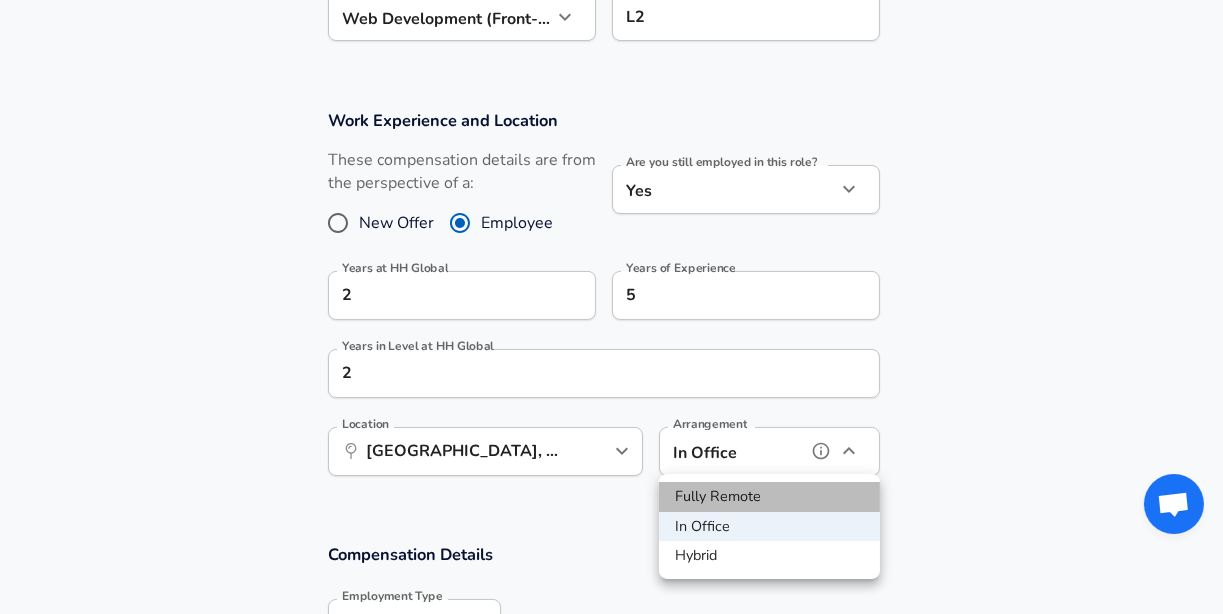 type on "remote" 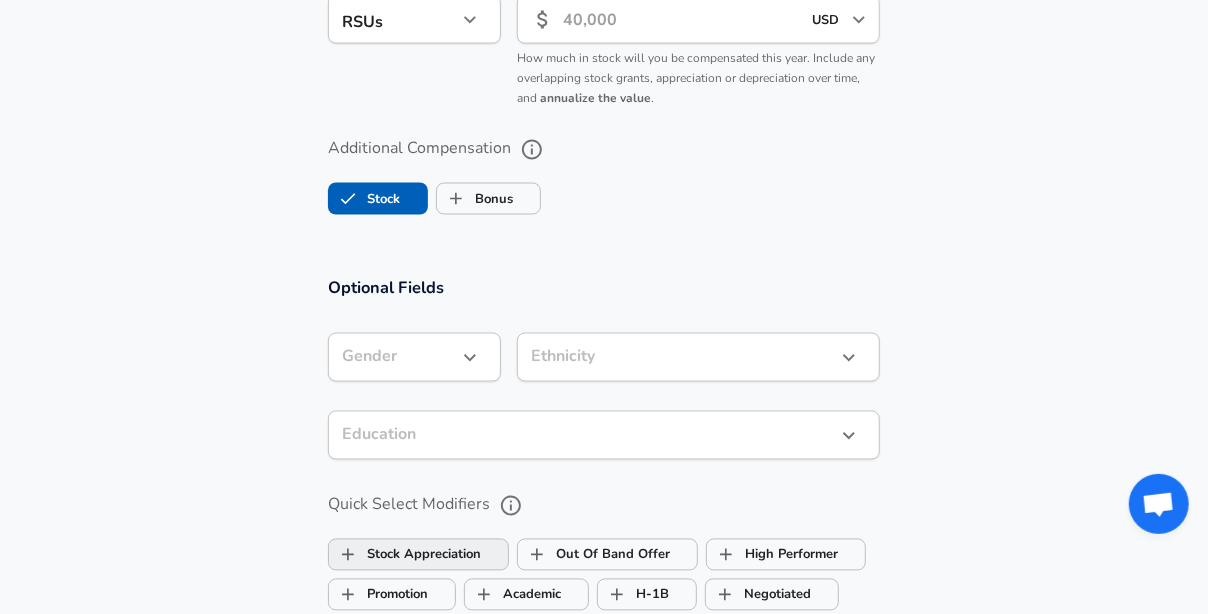 scroll, scrollTop: 1582, scrollLeft: 0, axis: vertical 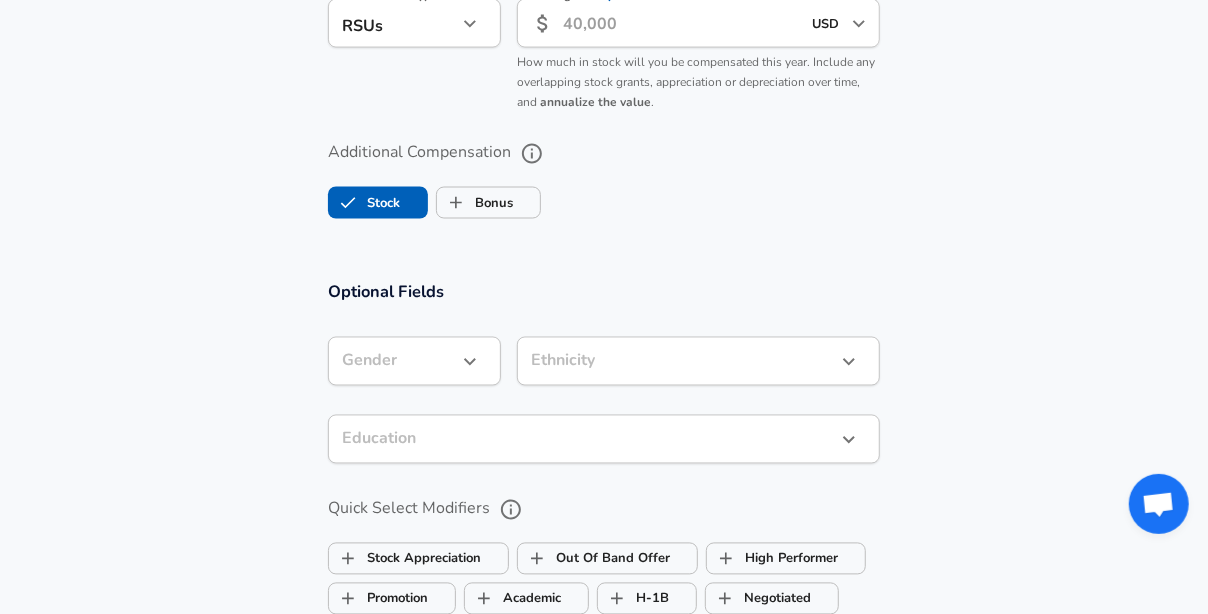 click on "Stock" at bounding box center (378, 203) 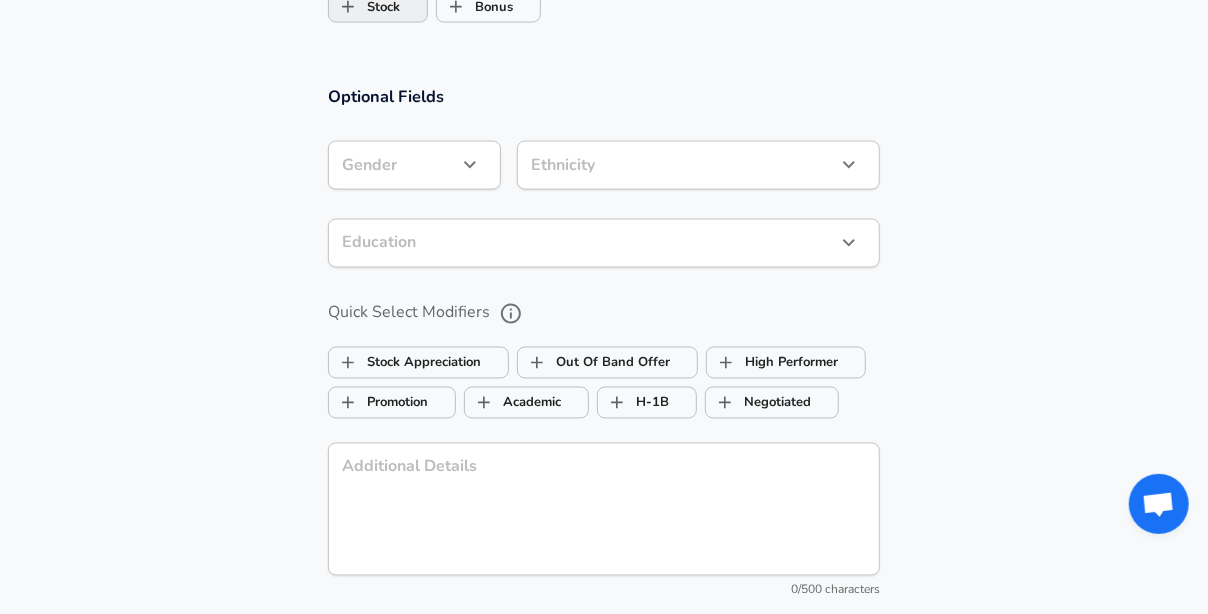 checkbox on "false" 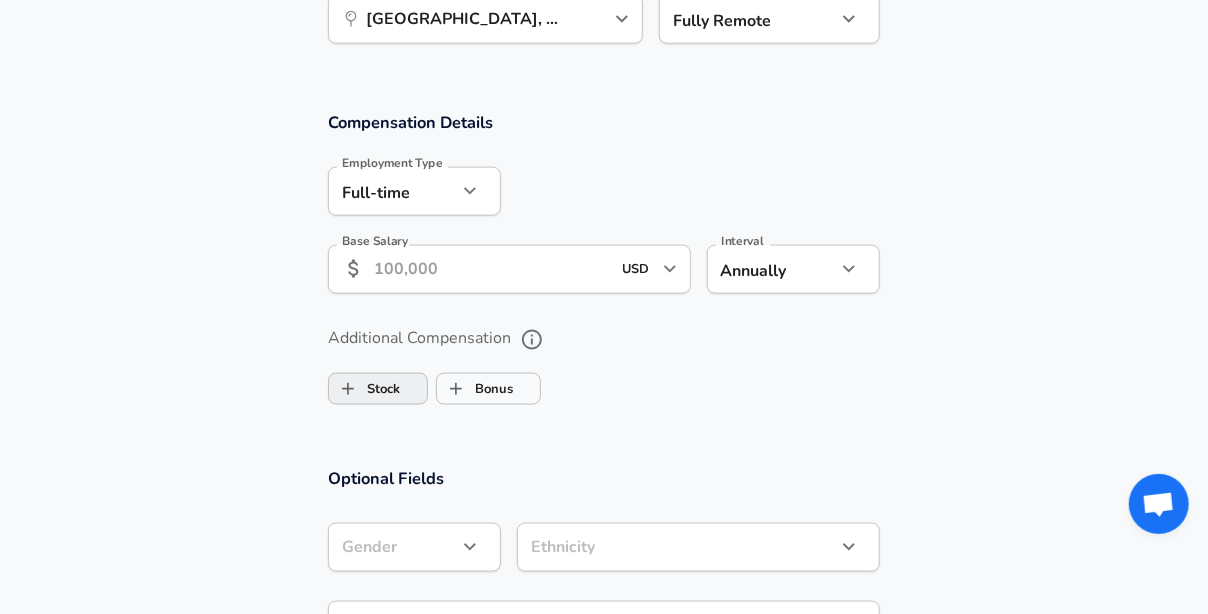 scroll, scrollTop: 1199, scrollLeft: 0, axis: vertical 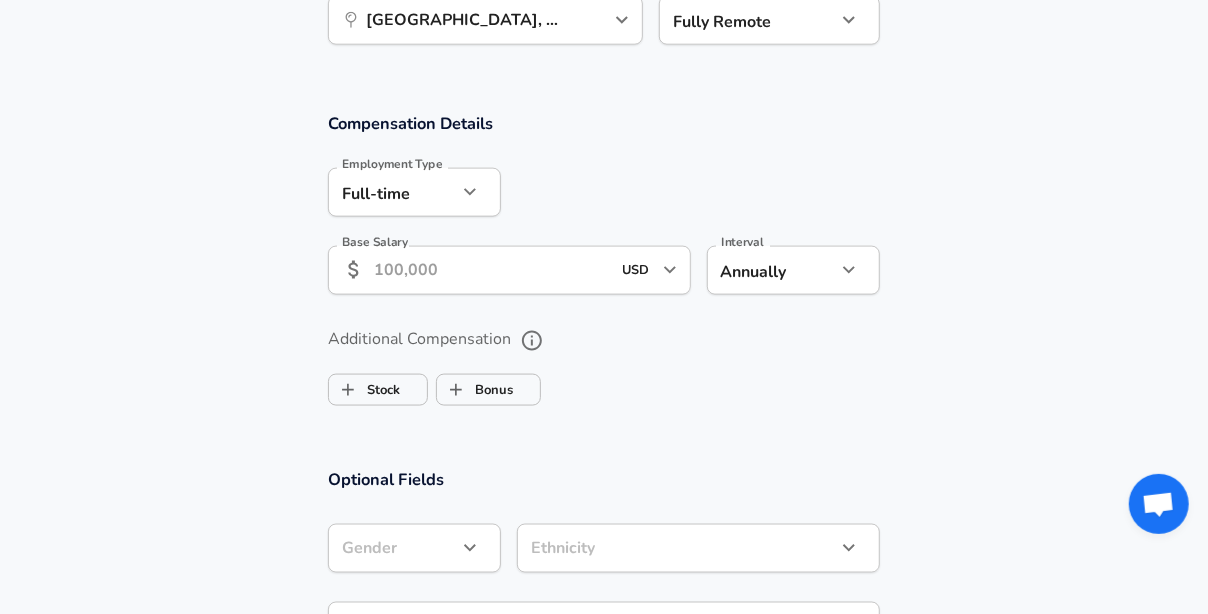click on "Base Salary" at bounding box center [492, 270] 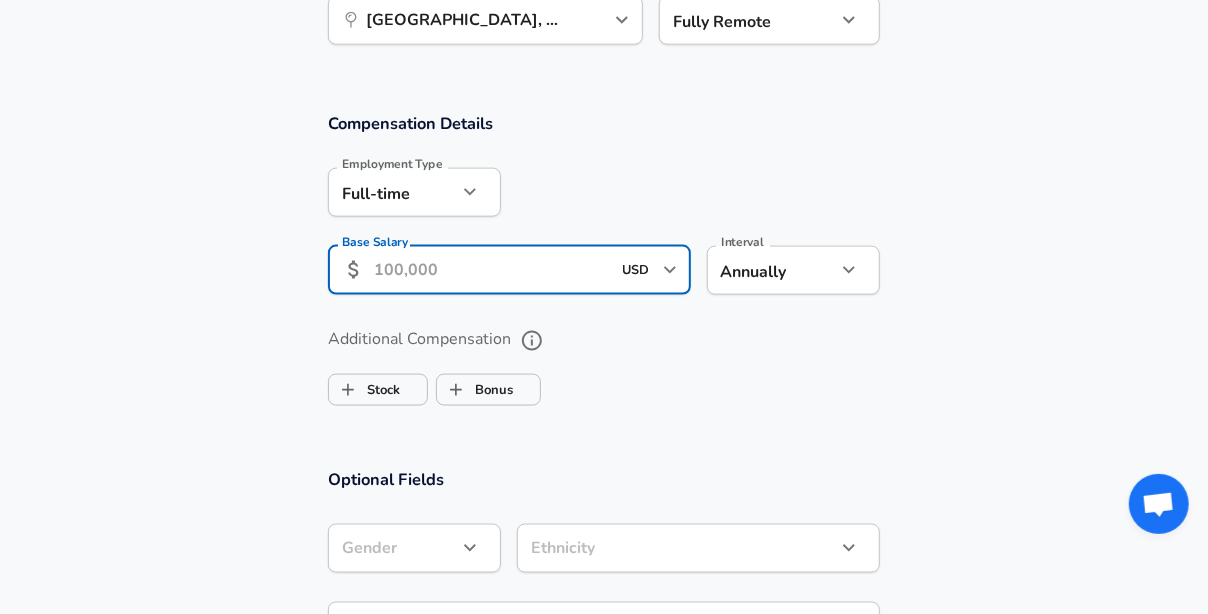 click on "Base Salary" at bounding box center [492, 270] 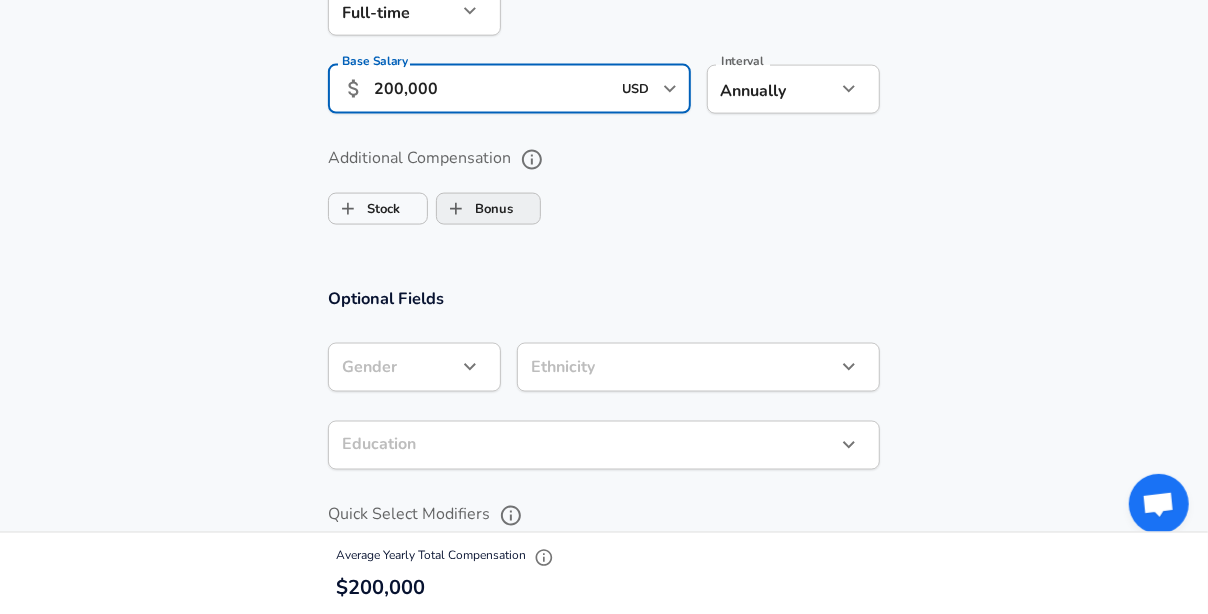 scroll, scrollTop: 1383, scrollLeft: 0, axis: vertical 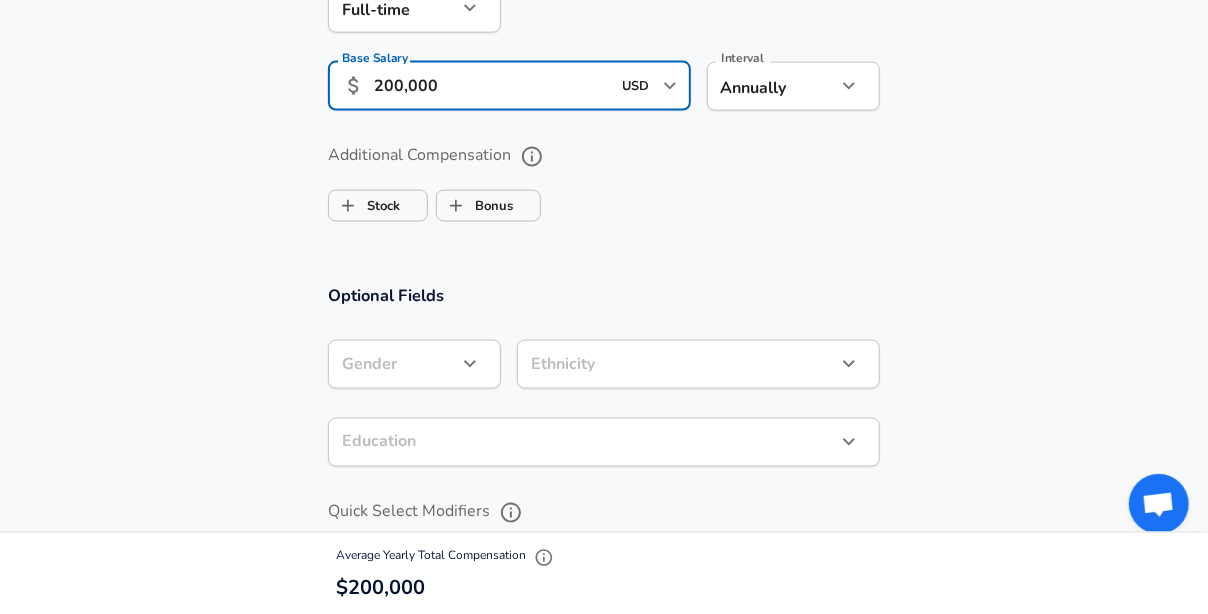 type on "200,000" 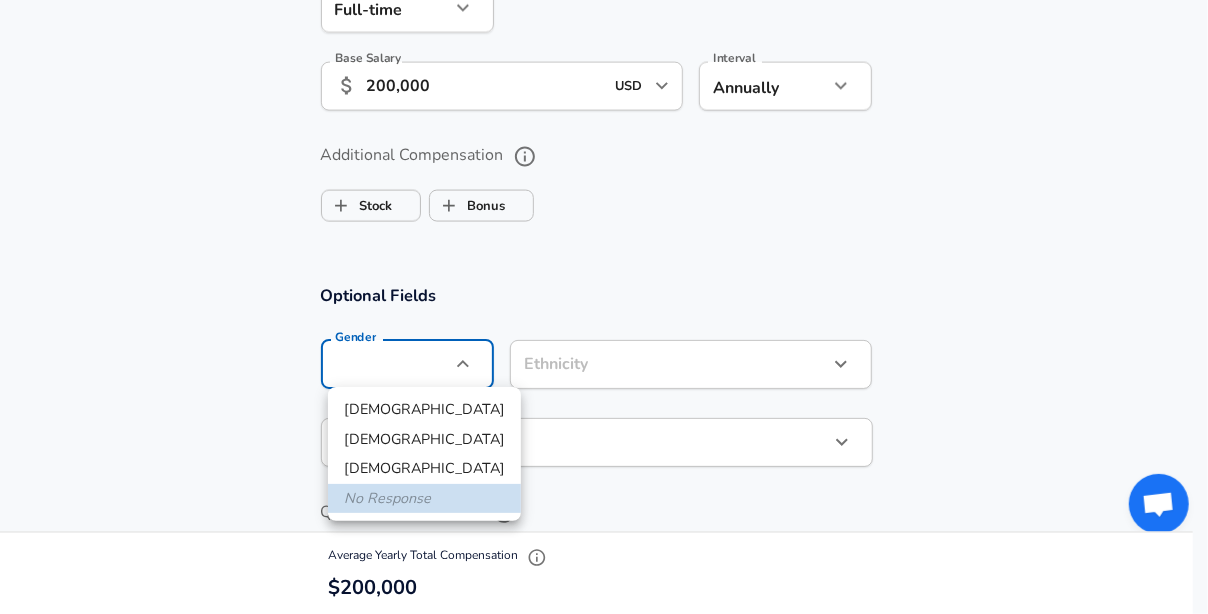click on "Restart Add Your Salary Upload your offer letter   to verify your submission Enhance Privacy and Anonymity No Automatically hides specific fields until there are enough submissions to safely display the full details.   More Details Based on your submission and the data points that we have already collected, we will automatically hide and anonymize specific fields if there aren't enough data points to remain sufficiently anonymous. Company & Title Information   Enter the company you received your offer from Company HH Global Company   Select the title that closest resembles your official title. This should be similar to the title that was present on your offer letter. Title Software Engineer Title Job Family Software Engineer Job Family   Select a Specialization that best fits your role. If you can't find one, select 'Other' to enter a custom specialization Select Specialization Web Development (Front-End) Web Development (Front-End) Select Specialization   Level L2 Level Work Experience and Location New Offer" at bounding box center (604, -1076) 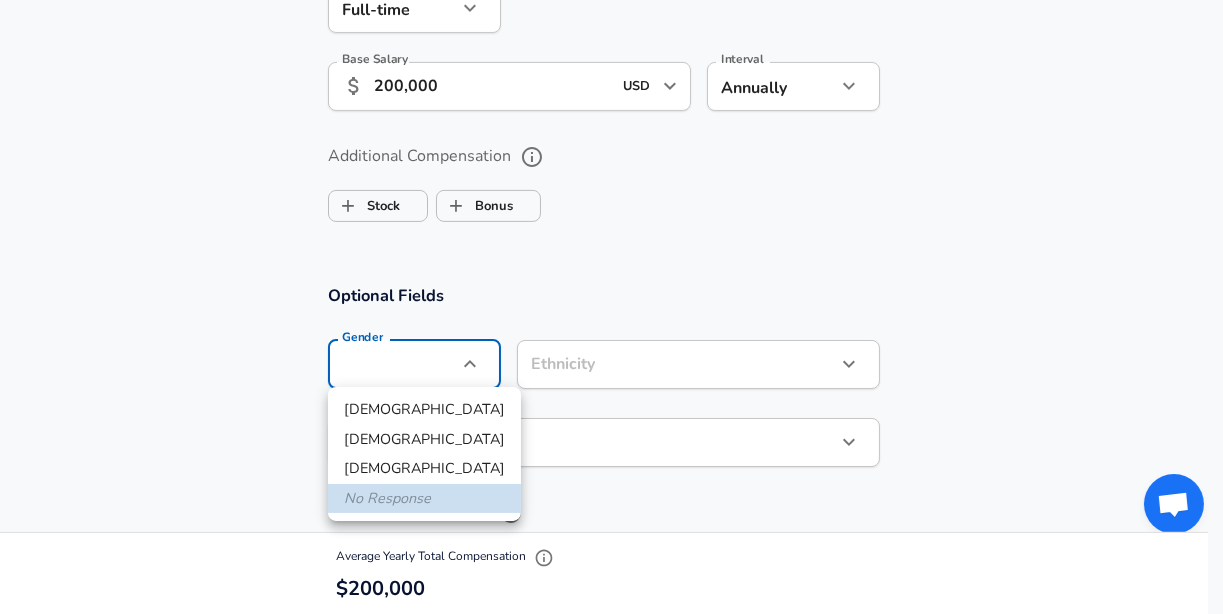 click on "[DEMOGRAPHIC_DATA]" at bounding box center (424, 410) 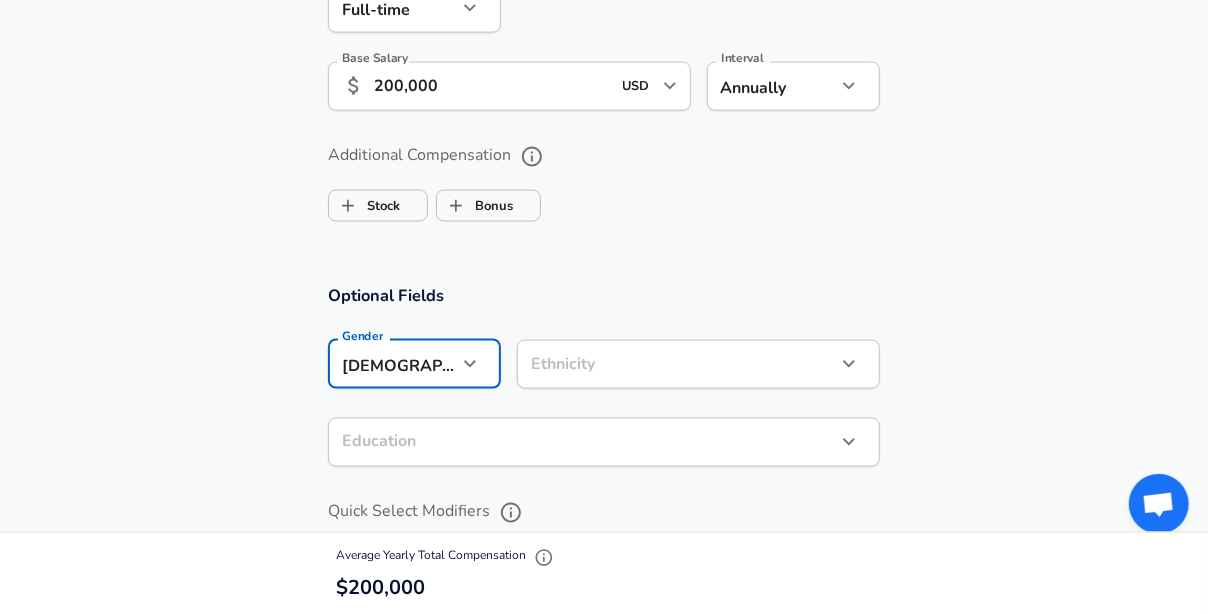 click on "Restart Add Your Salary Upload your offer letter   to verify your submission Enhance Privacy and Anonymity No Automatically hides specific fields until there are enough submissions to safely display the full details.   More Details Based on your submission and the data points that we have already collected, we will automatically hide and anonymize specific fields if there aren't enough data points to remain sufficiently anonymous. Company & Title Information   Enter the company you received your offer from Company HH Global Company   Select the title that closest resembles your official title. This should be similar to the title that was present on your offer letter. Title Software Engineer Title Job Family Software Engineer Job Family   Select a Specialization that best fits your role. If you can't find one, select 'Other' to enter a custom specialization Select Specialization Web Development (Front-End) Web Development (Front-End) Select Specialization   Level L2 Level Work Experience and Location New Offer" at bounding box center [604, -1076] 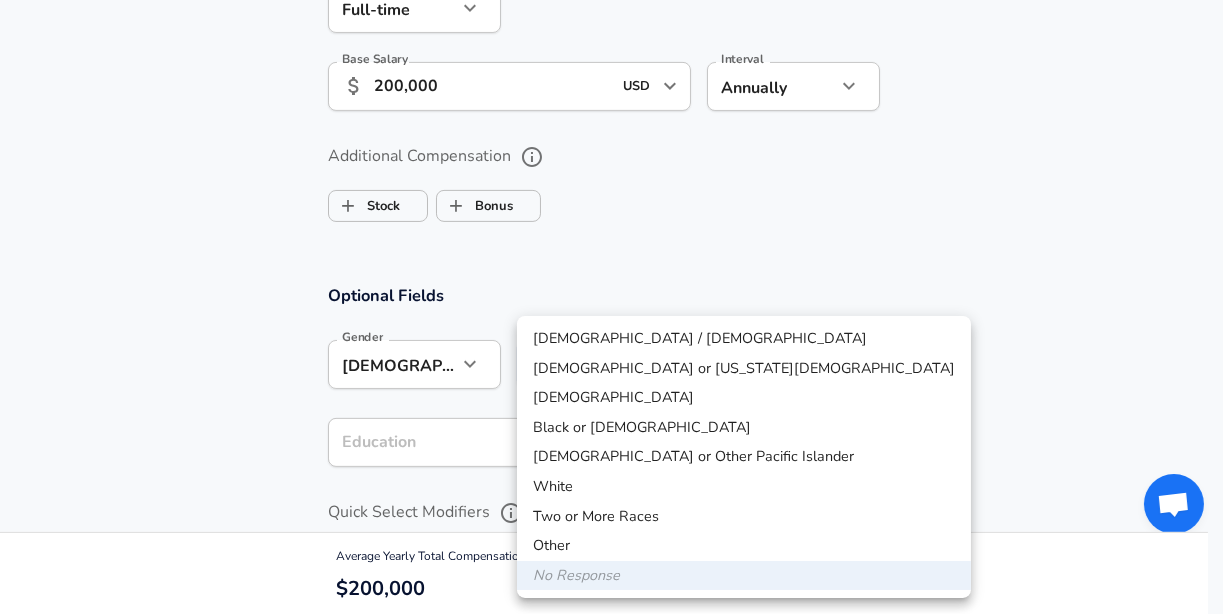 click on "Black or [DEMOGRAPHIC_DATA]" at bounding box center (744, 428) 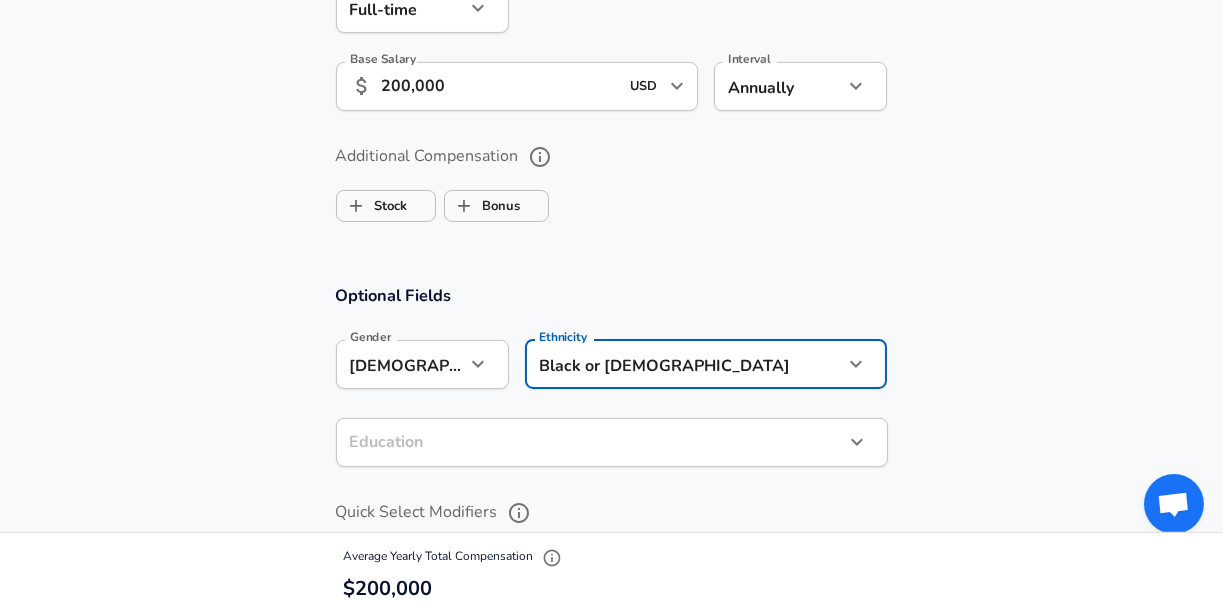 click on "Restart Add Your Salary Upload your offer letter   to verify your submission Enhance Privacy and Anonymity No Automatically hides specific fields until there are enough submissions to safely display the full details.   More Details Based on your submission and the data points that we have already collected, we will automatically hide and anonymize specific fields if there aren't enough data points to remain sufficiently anonymous. Company & Title Information   Enter the company you received your offer from Company HH Global Company   Select the title that closest resembles your official title. This should be similar to the title that was present on your offer letter. Title Software Engineer Title Job Family Software Engineer Job Family   Select a Specialization that best fits your role. If you can't find one, select 'Other' to enter a custom specialization Select Specialization Web Development (Front-End) Web Development (Front-End) Select Specialization   Level L2 Level Work Experience and Location New Offer" at bounding box center [611, -1076] 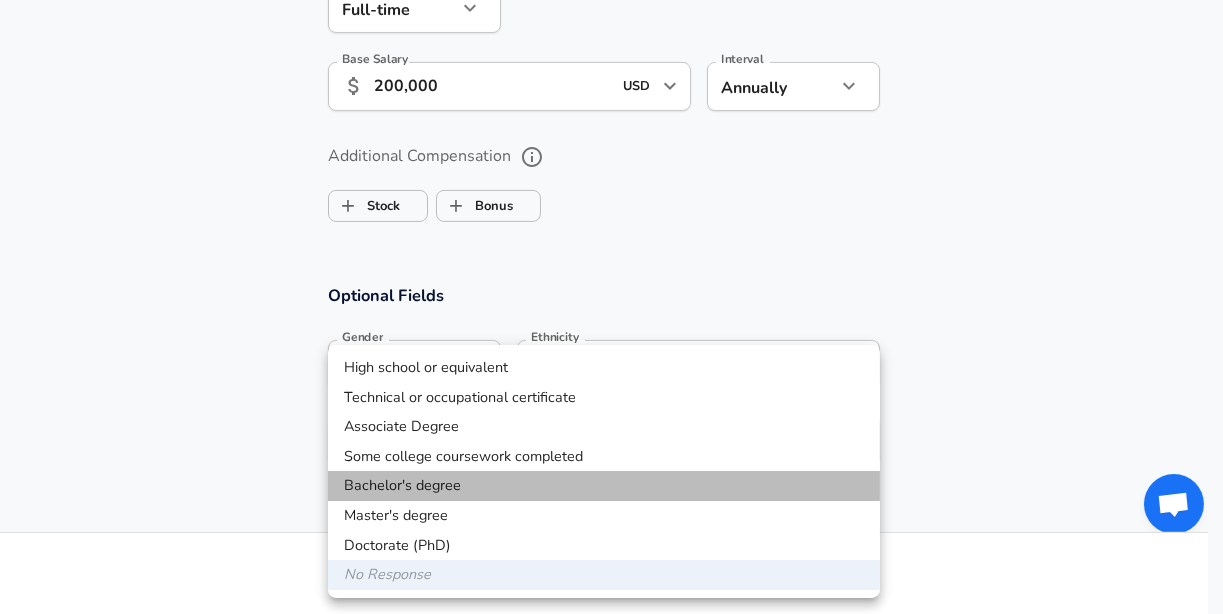 click on "Bachelor's degree" at bounding box center (604, 486) 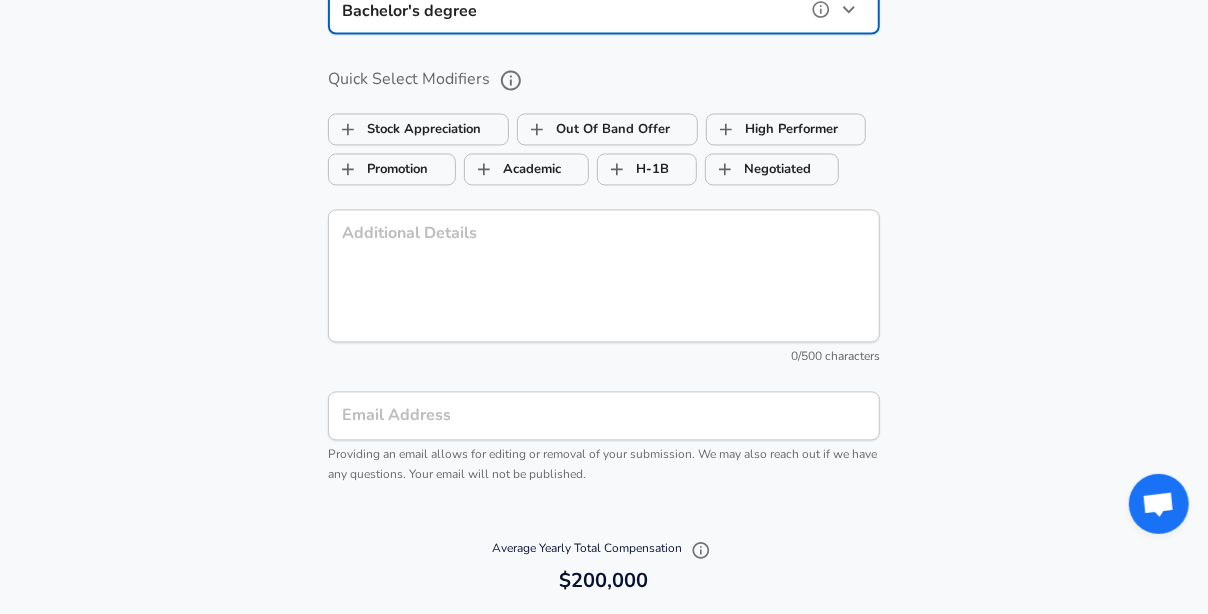 scroll, scrollTop: 1808, scrollLeft: 0, axis: vertical 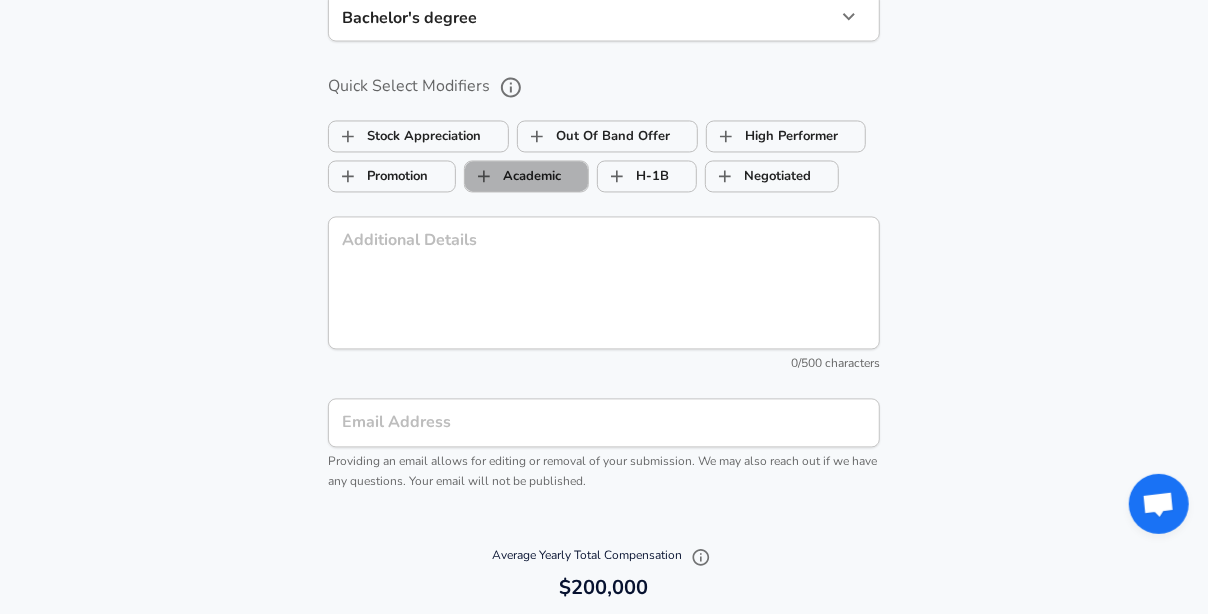 click on "Academic" at bounding box center [513, 177] 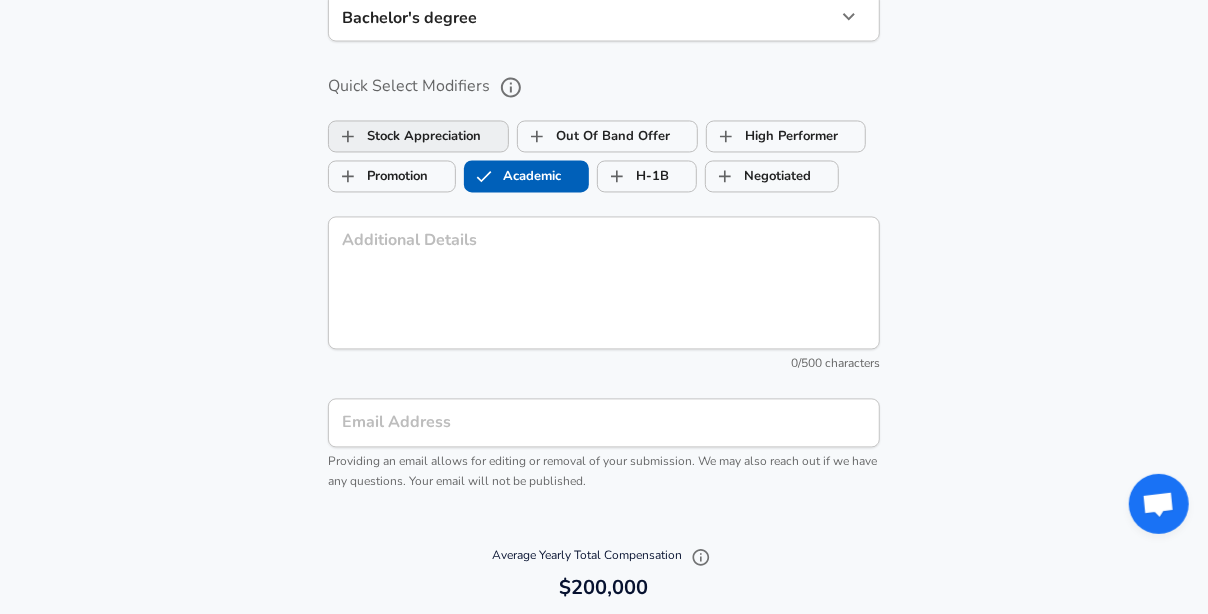 click on "Stock Appreciation" at bounding box center [405, 137] 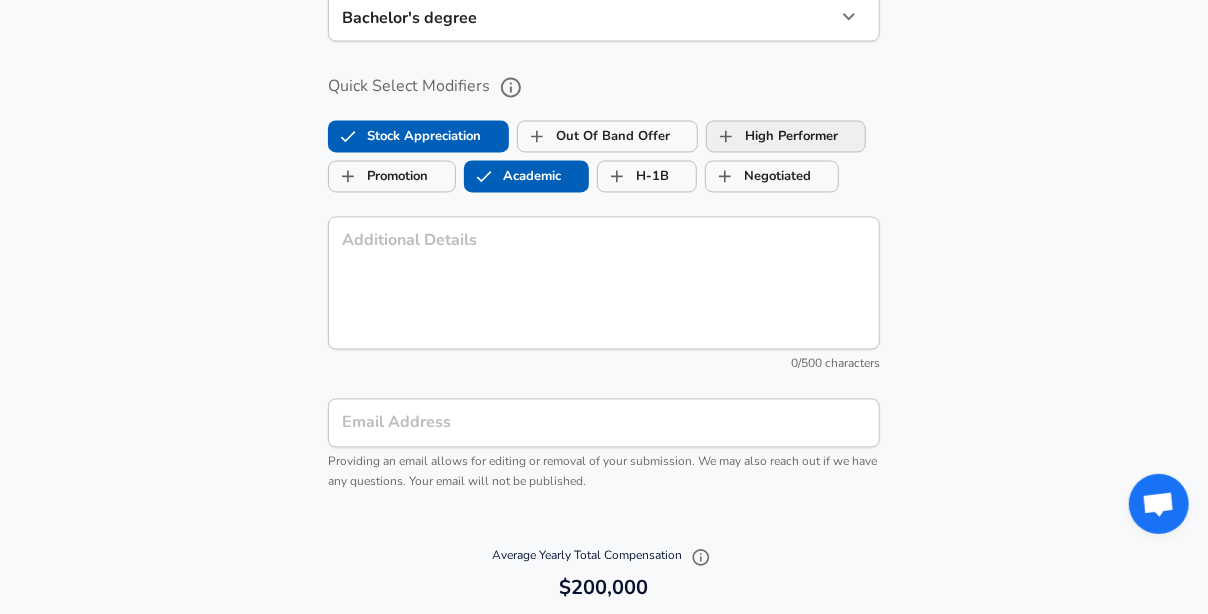 click on "High Performer" at bounding box center [772, 137] 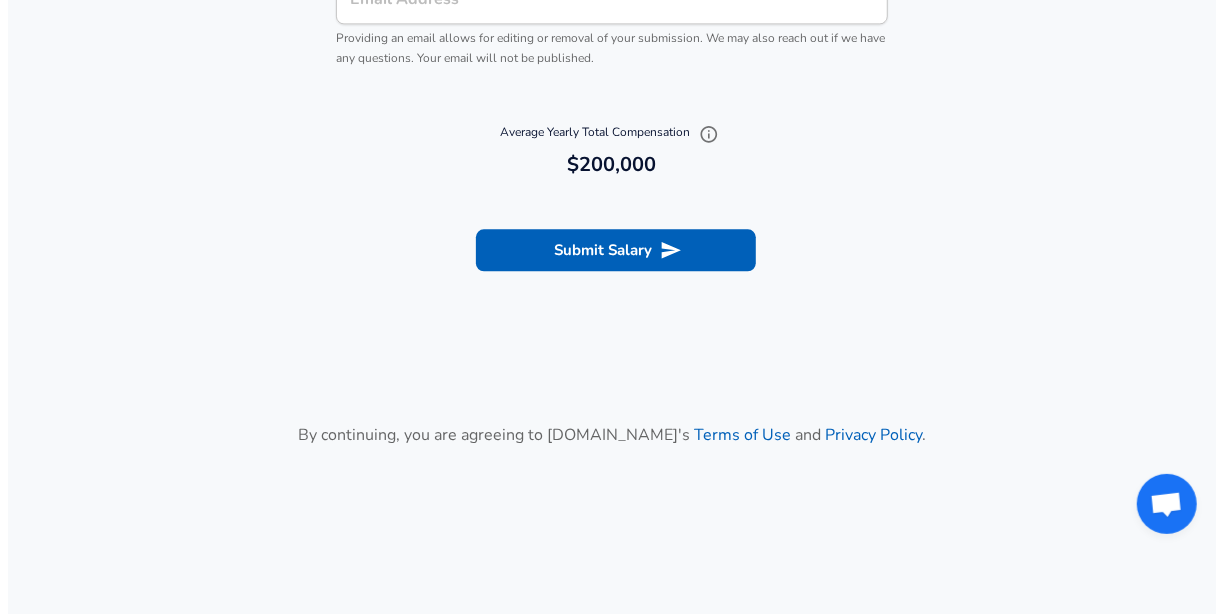 scroll, scrollTop: 2233, scrollLeft: 0, axis: vertical 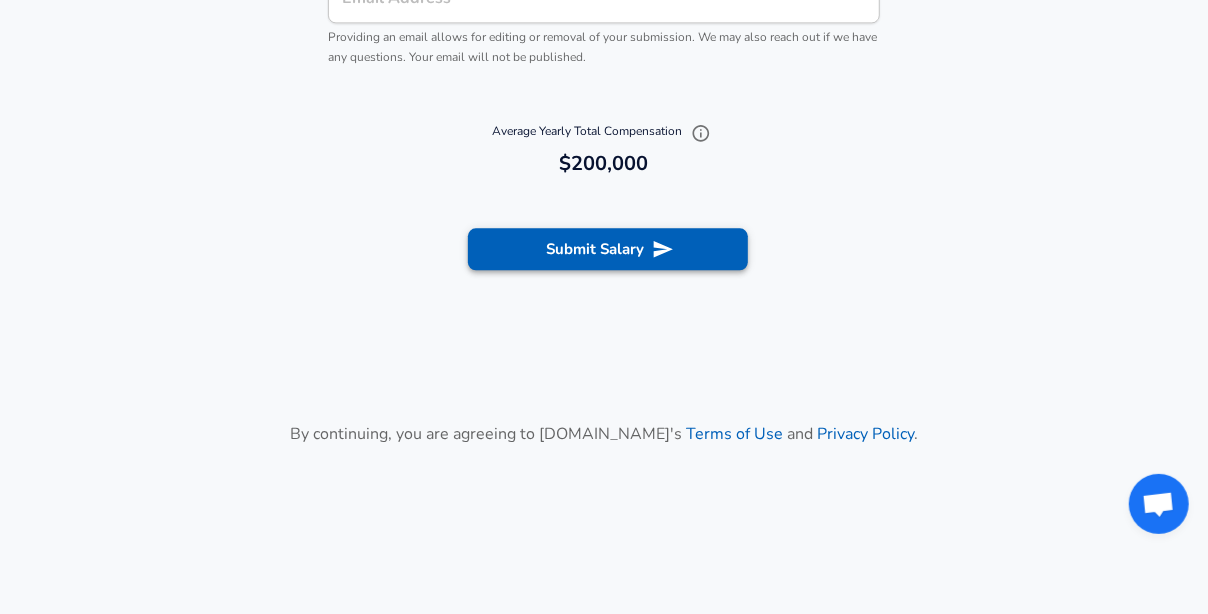 click 